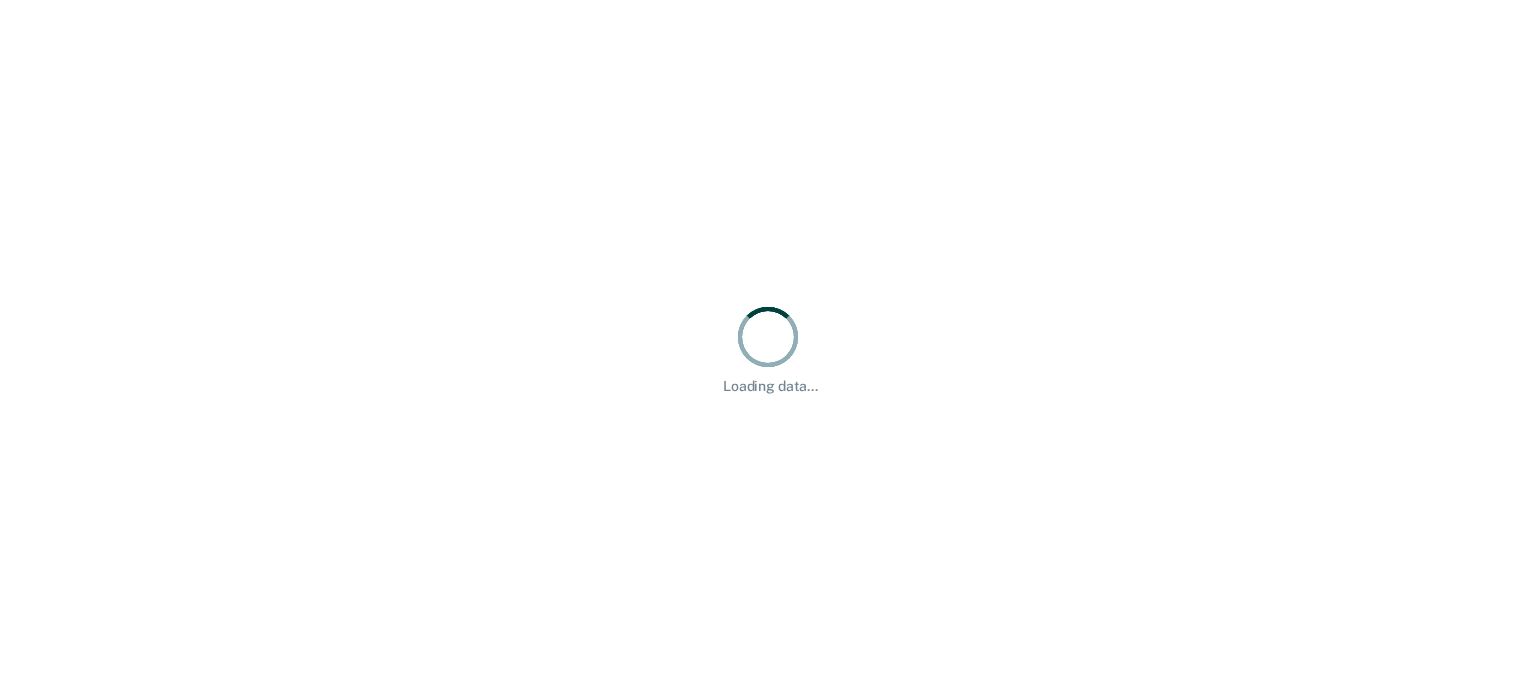 scroll, scrollTop: 0, scrollLeft: 0, axis: both 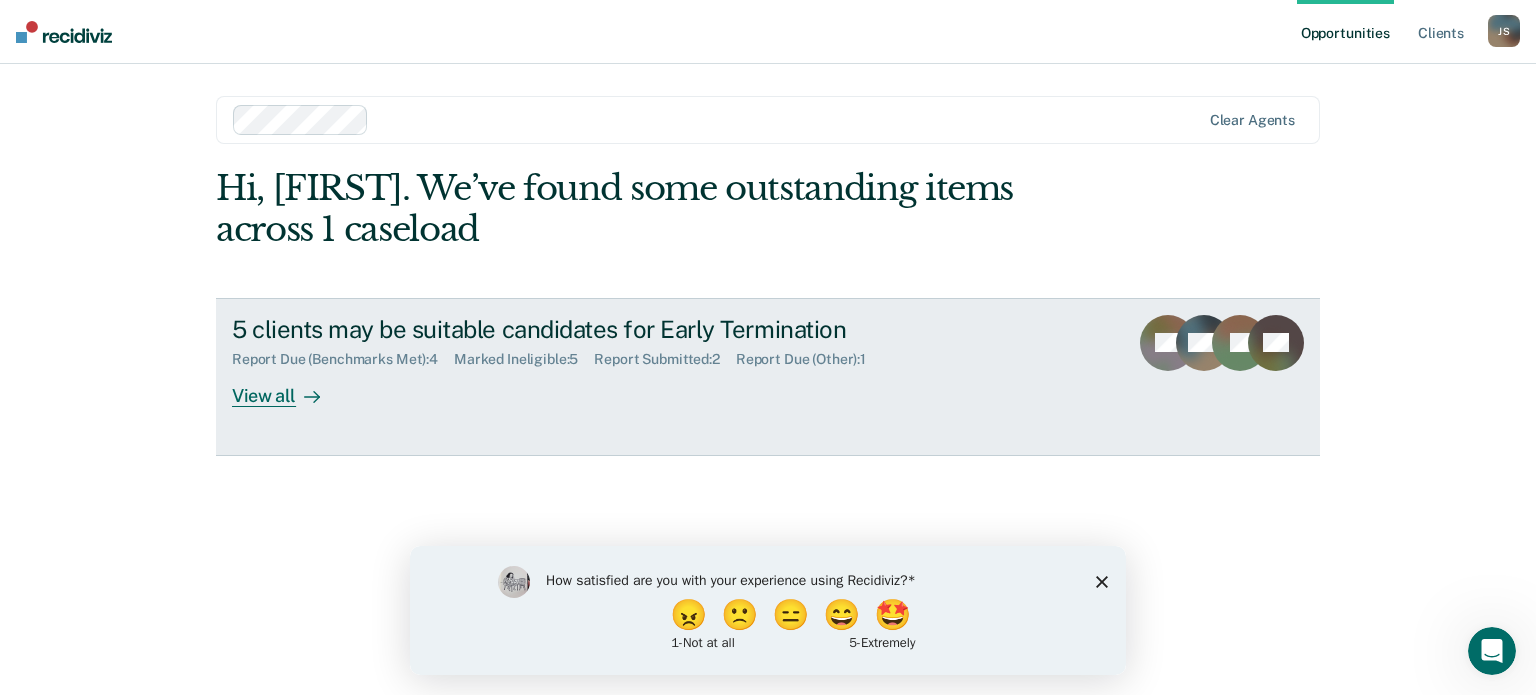 click on "View all" at bounding box center (288, 387) 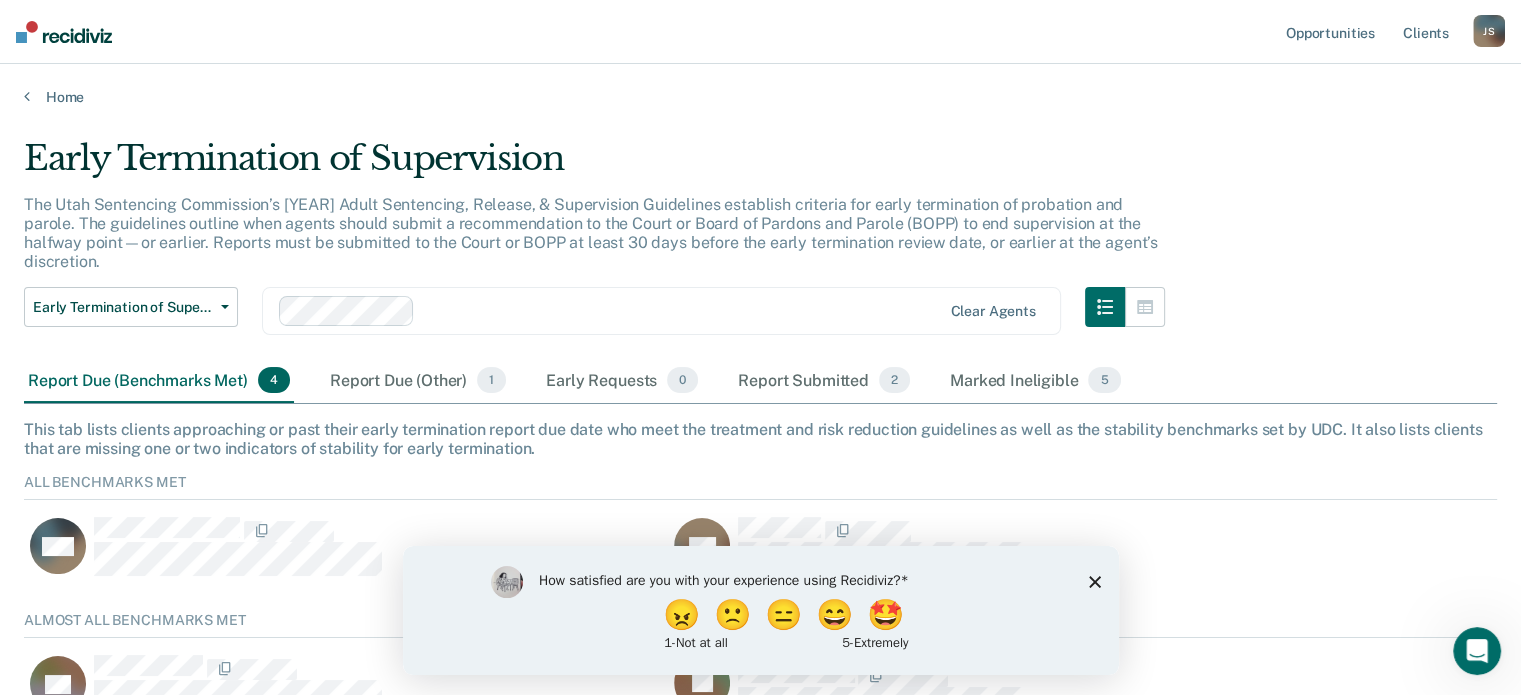 scroll, scrollTop: 16, scrollLeft: 16, axis: both 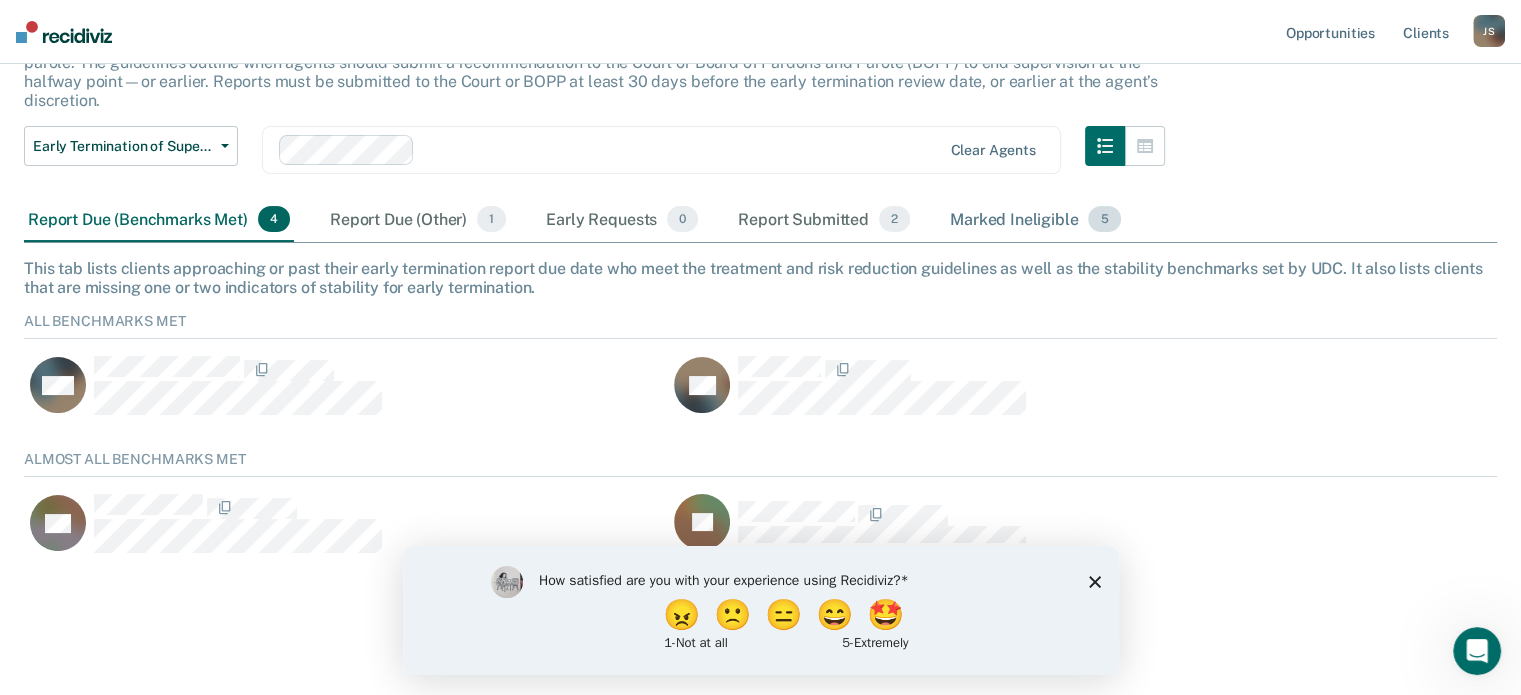 click on "5" at bounding box center (1104, 219) 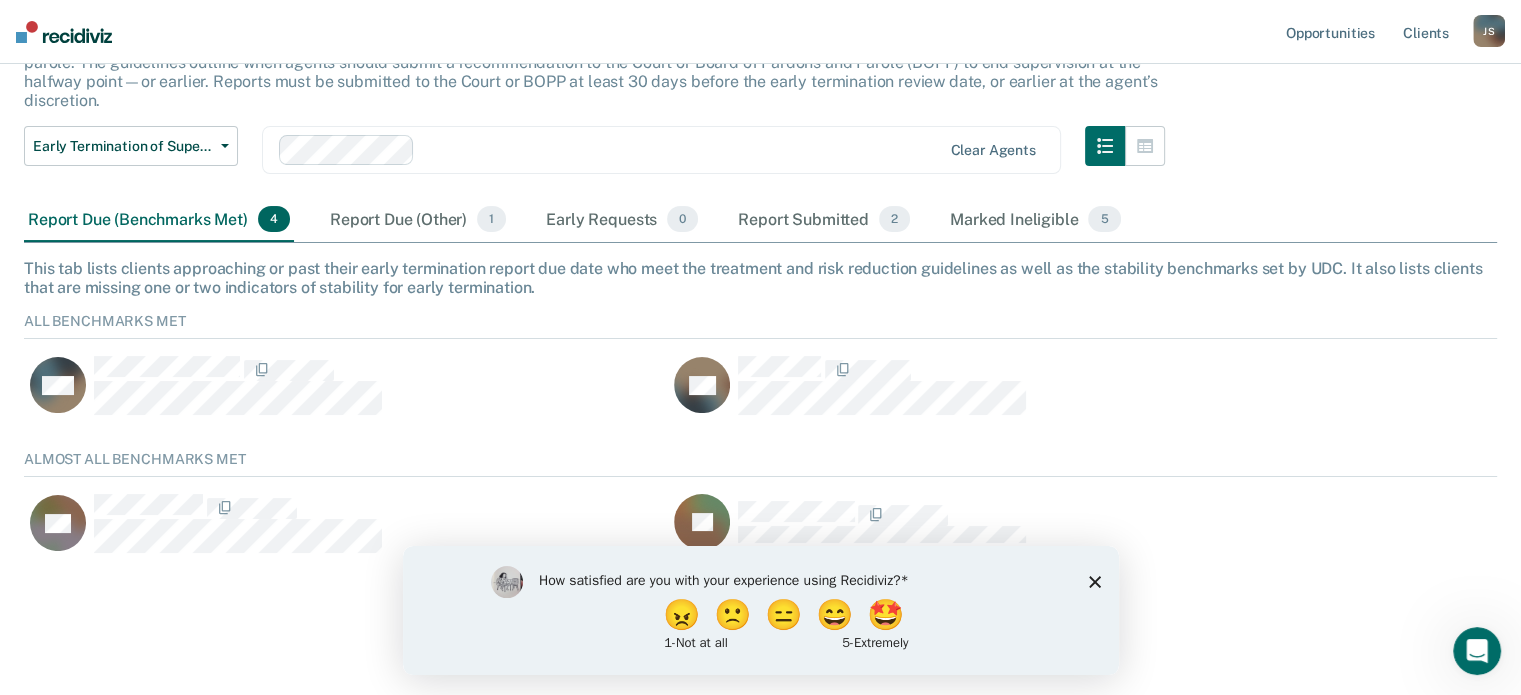 scroll, scrollTop: 0, scrollLeft: 0, axis: both 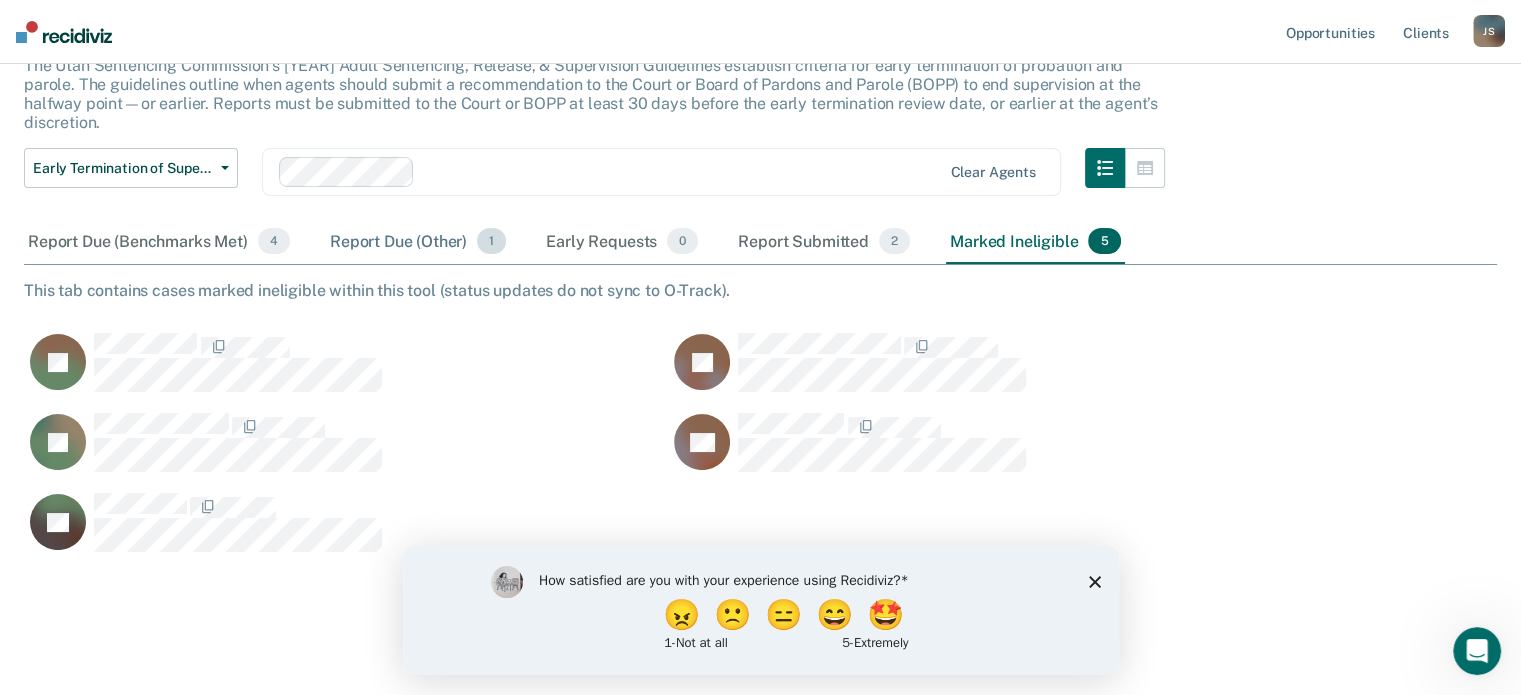 click on "Report Due (Other) 1" at bounding box center (418, 242) 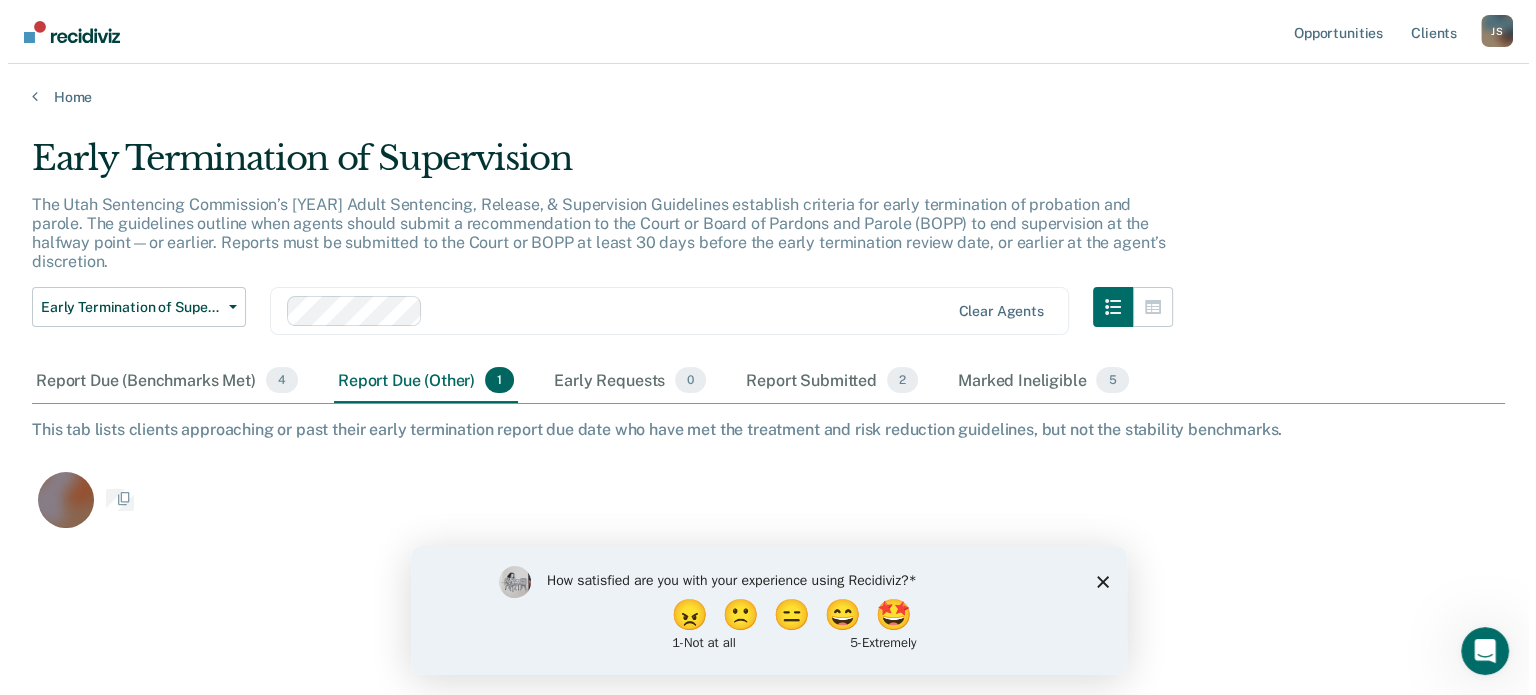scroll, scrollTop: 0, scrollLeft: 0, axis: both 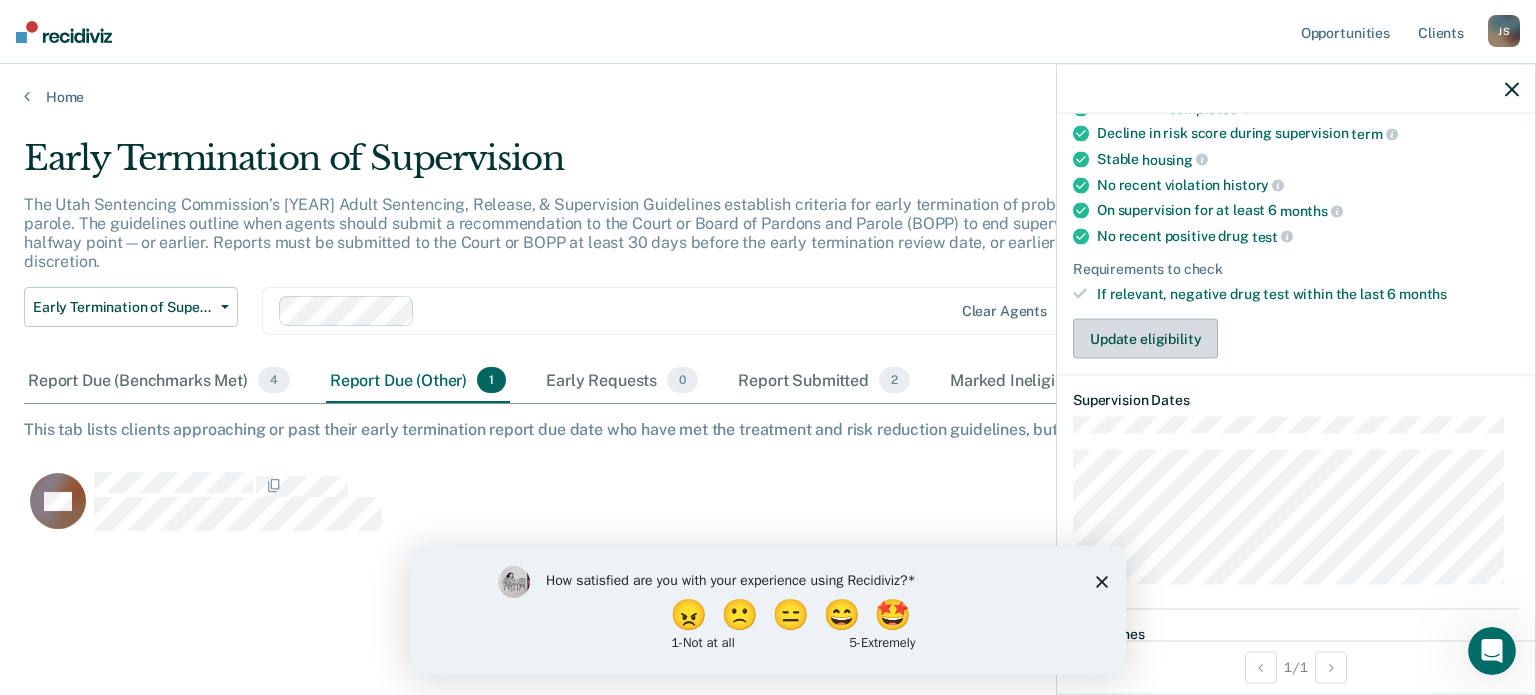 click on "Update eligibility" at bounding box center (1145, 339) 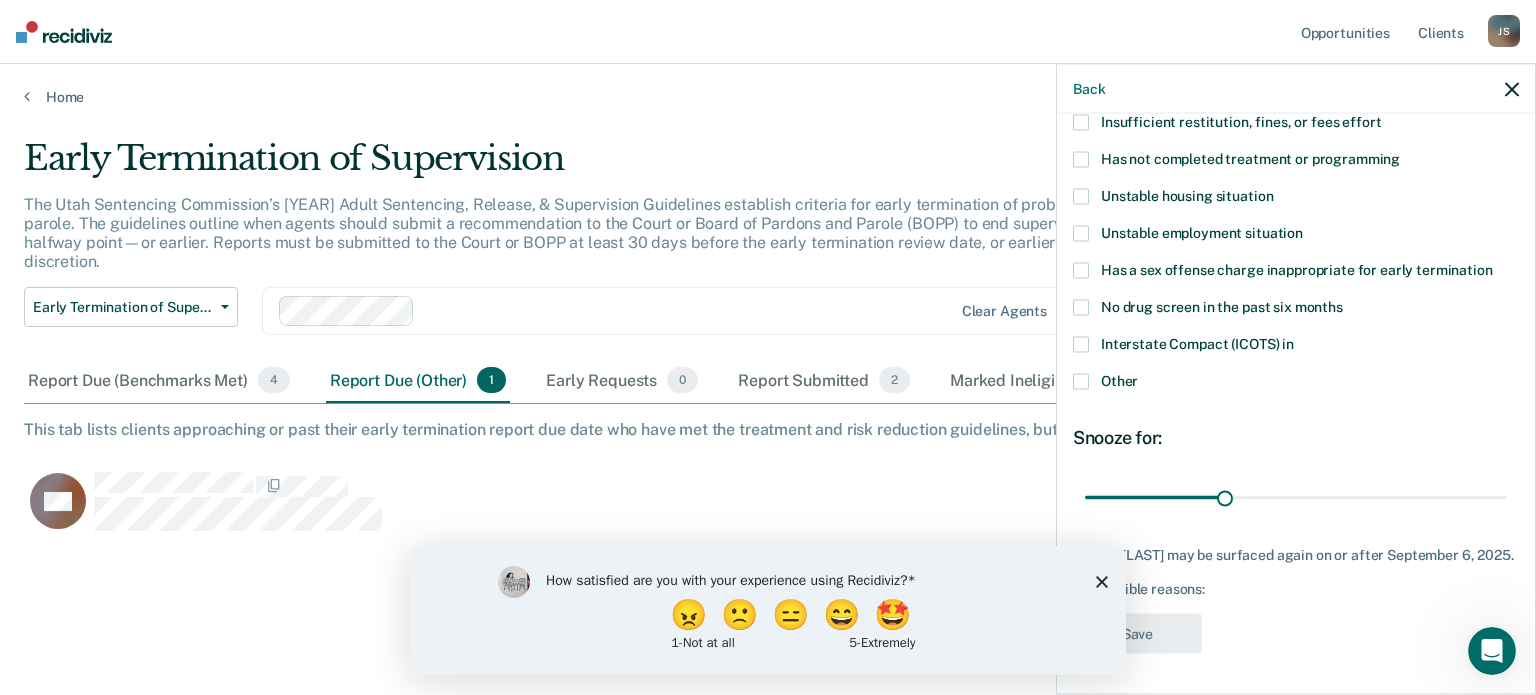 scroll, scrollTop: 103, scrollLeft: 0, axis: vertical 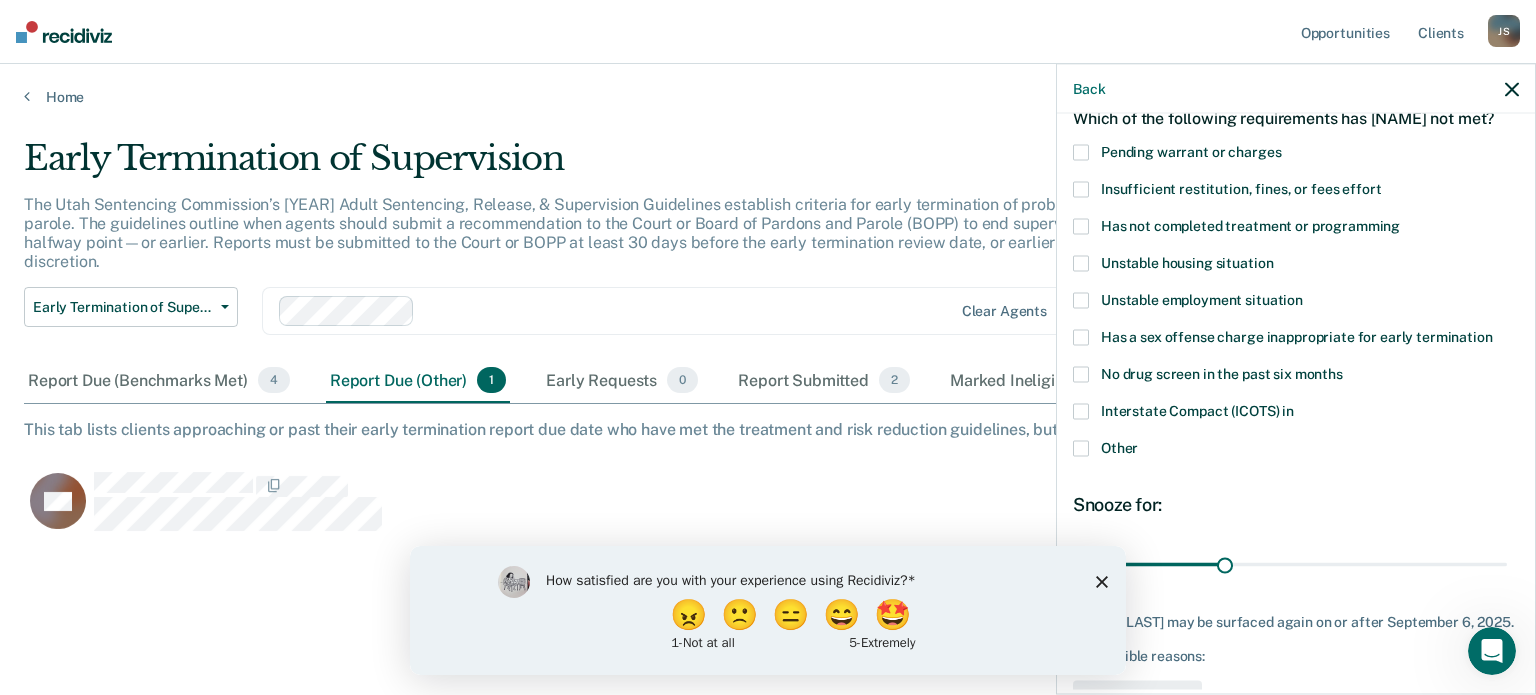 click at bounding box center [1081, 152] 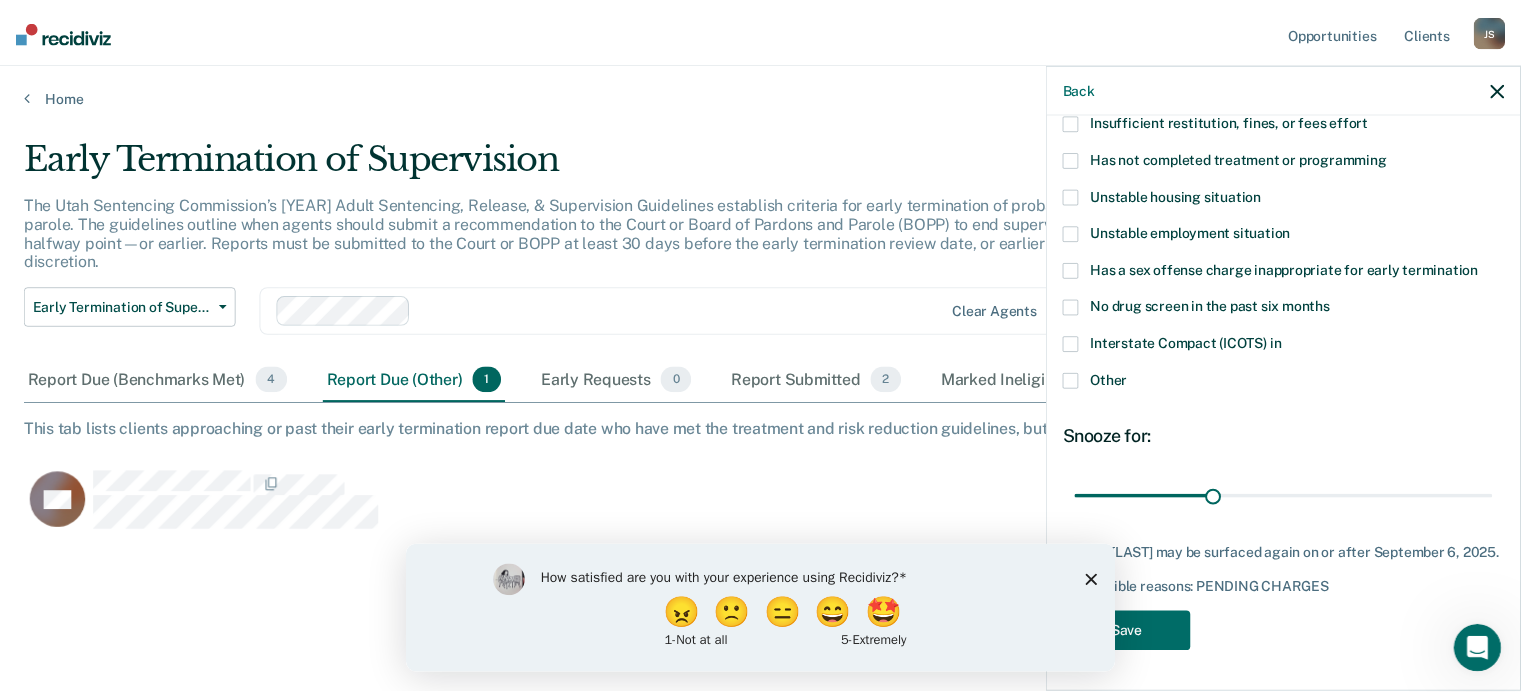 scroll, scrollTop: 203, scrollLeft: 0, axis: vertical 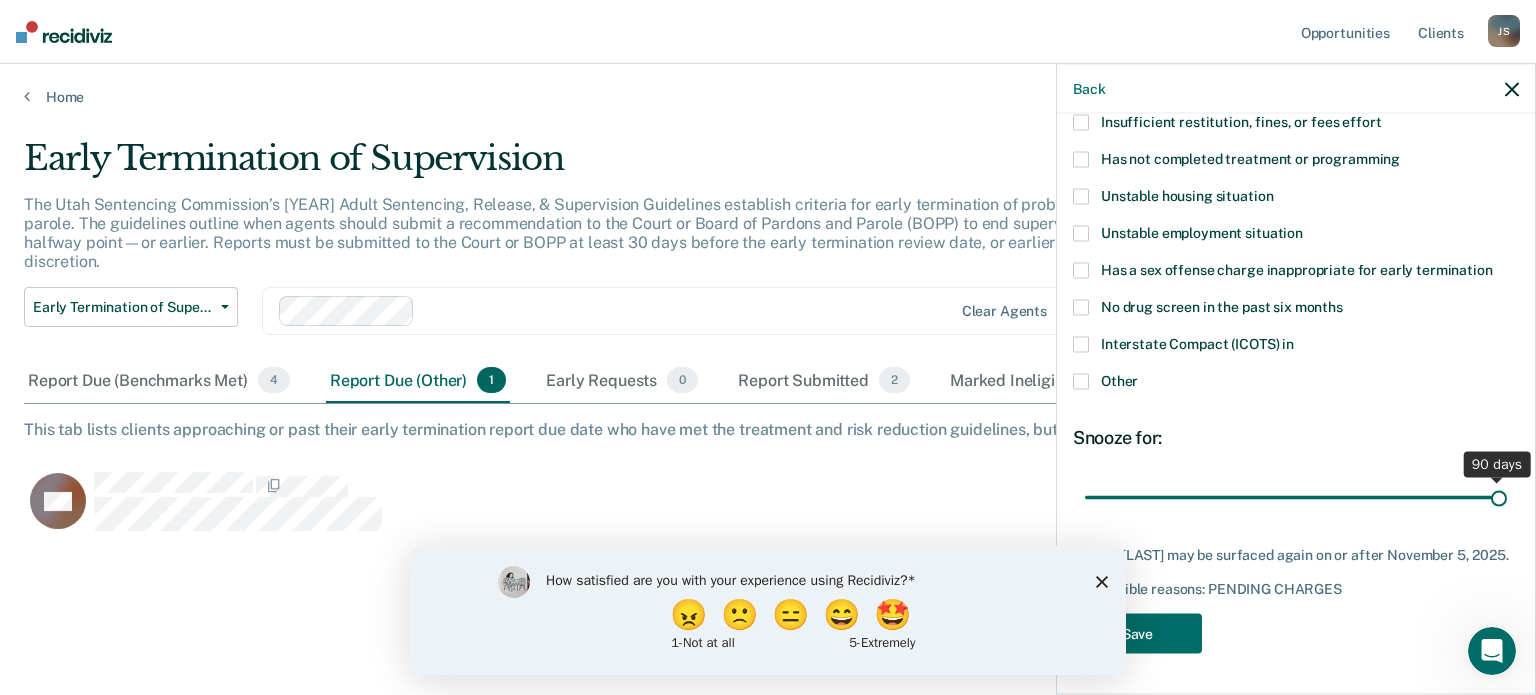 drag, startPoint x: 1222, startPoint y: 479, endPoint x: 1514, endPoint y: 468, distance: 292.20712 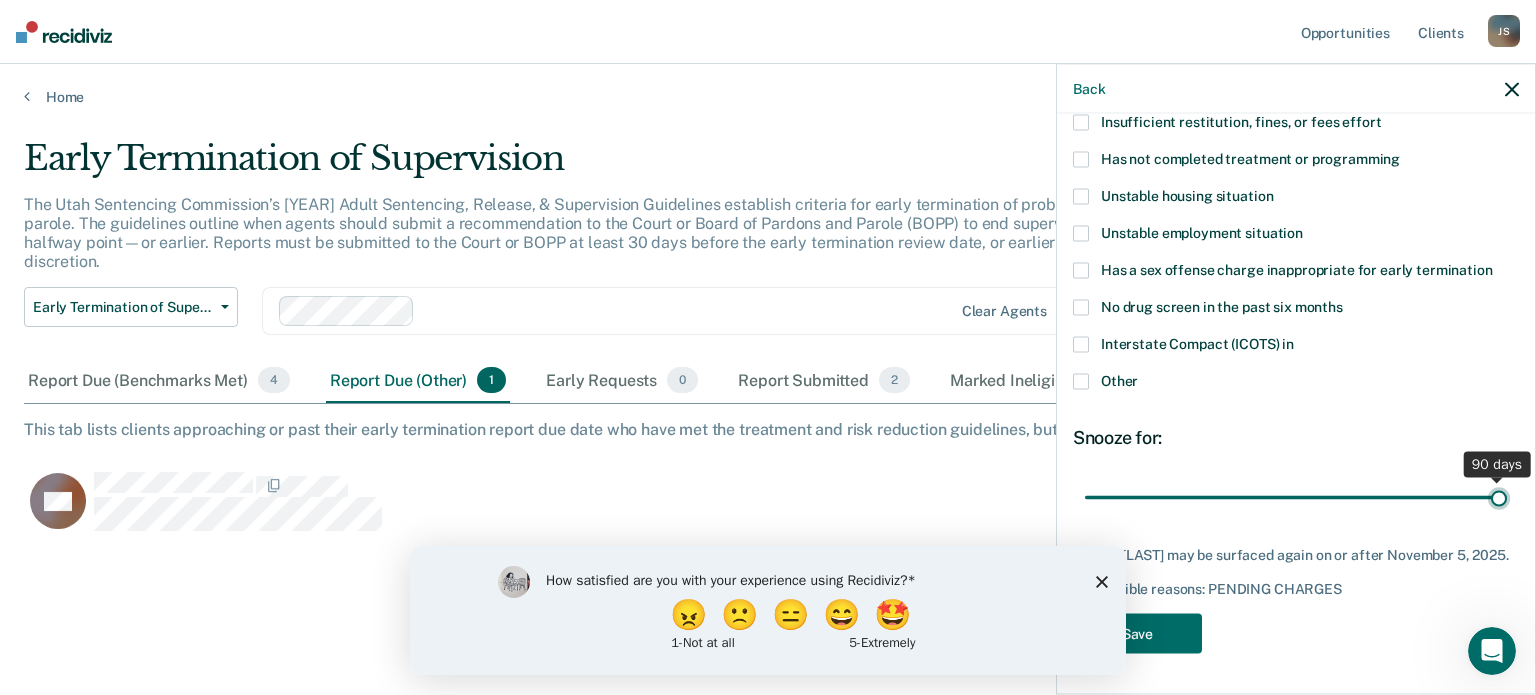 type on "90" 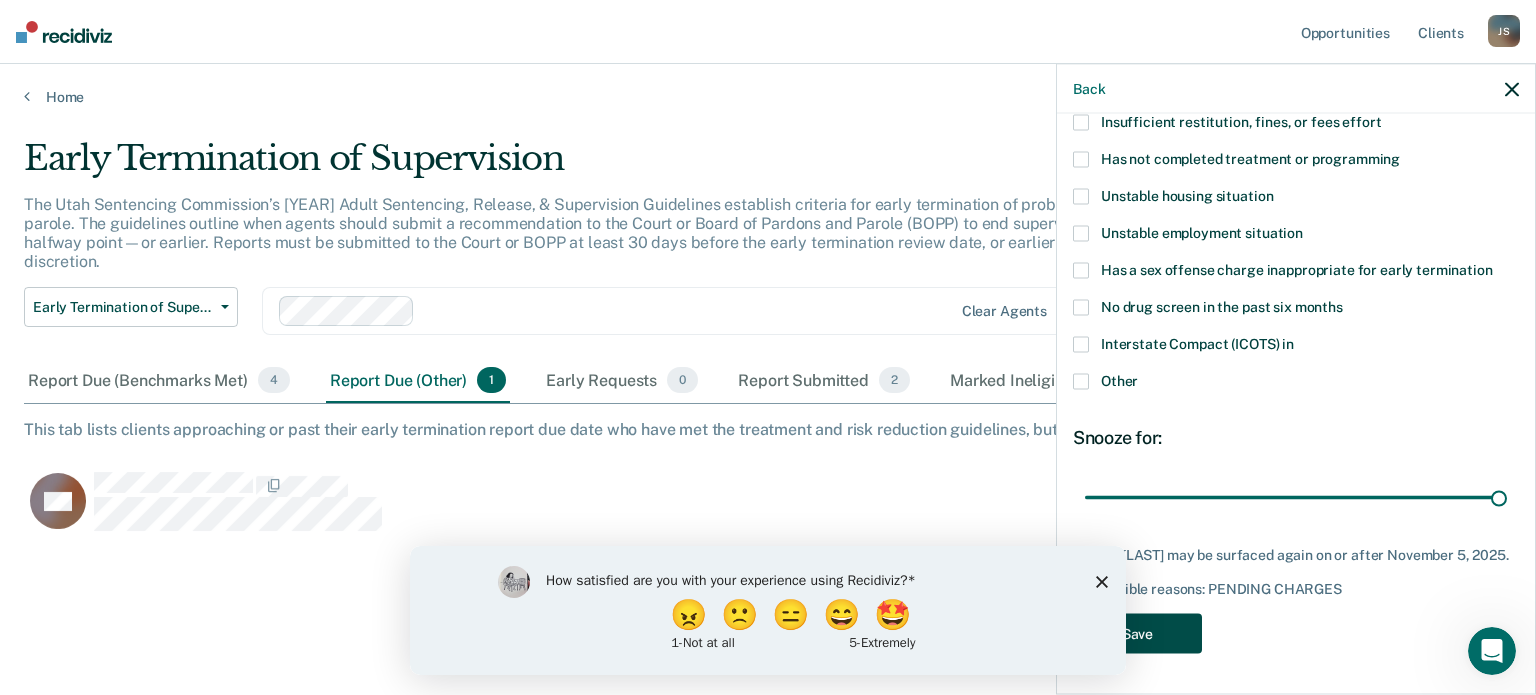 click on "Save" at bounding box center [1137, 633] 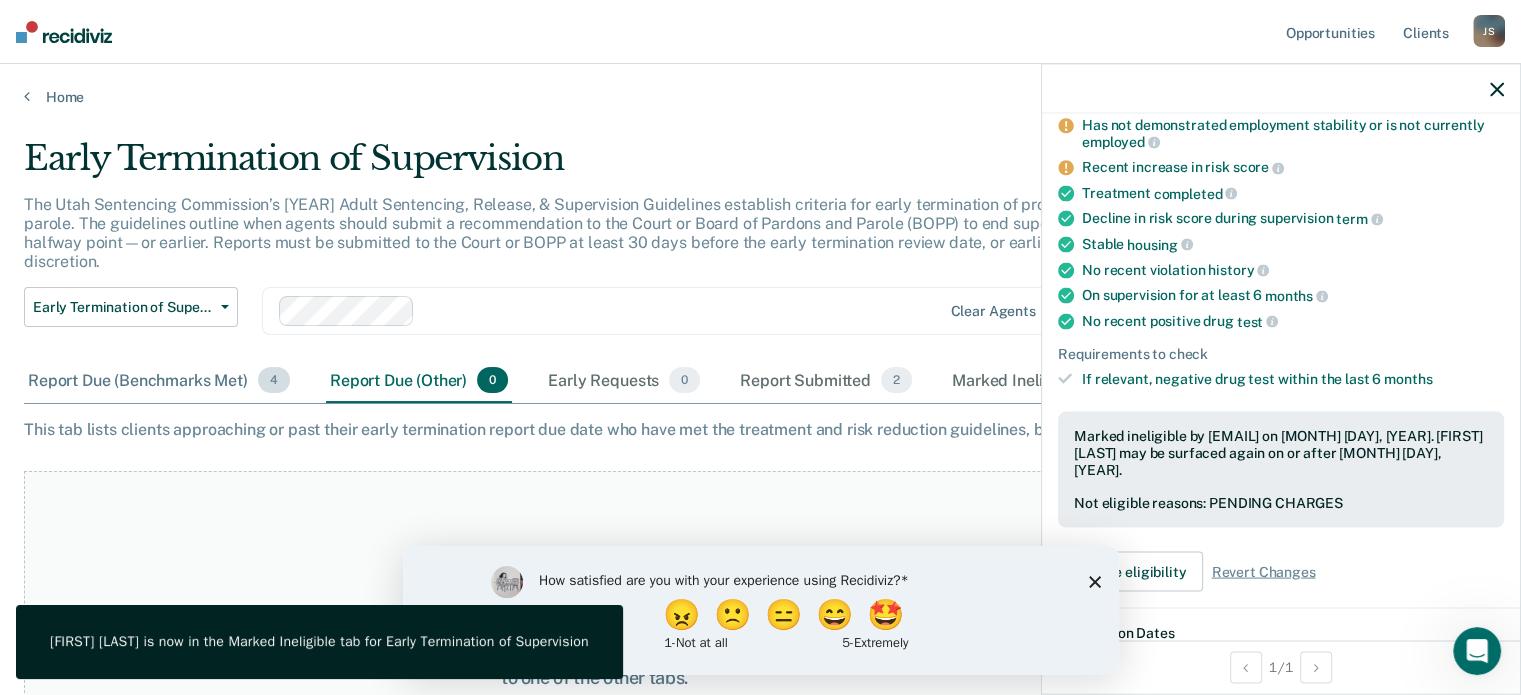 click on "Report Due (Benchmarks Met) 4" at bounding box center (159, 381) 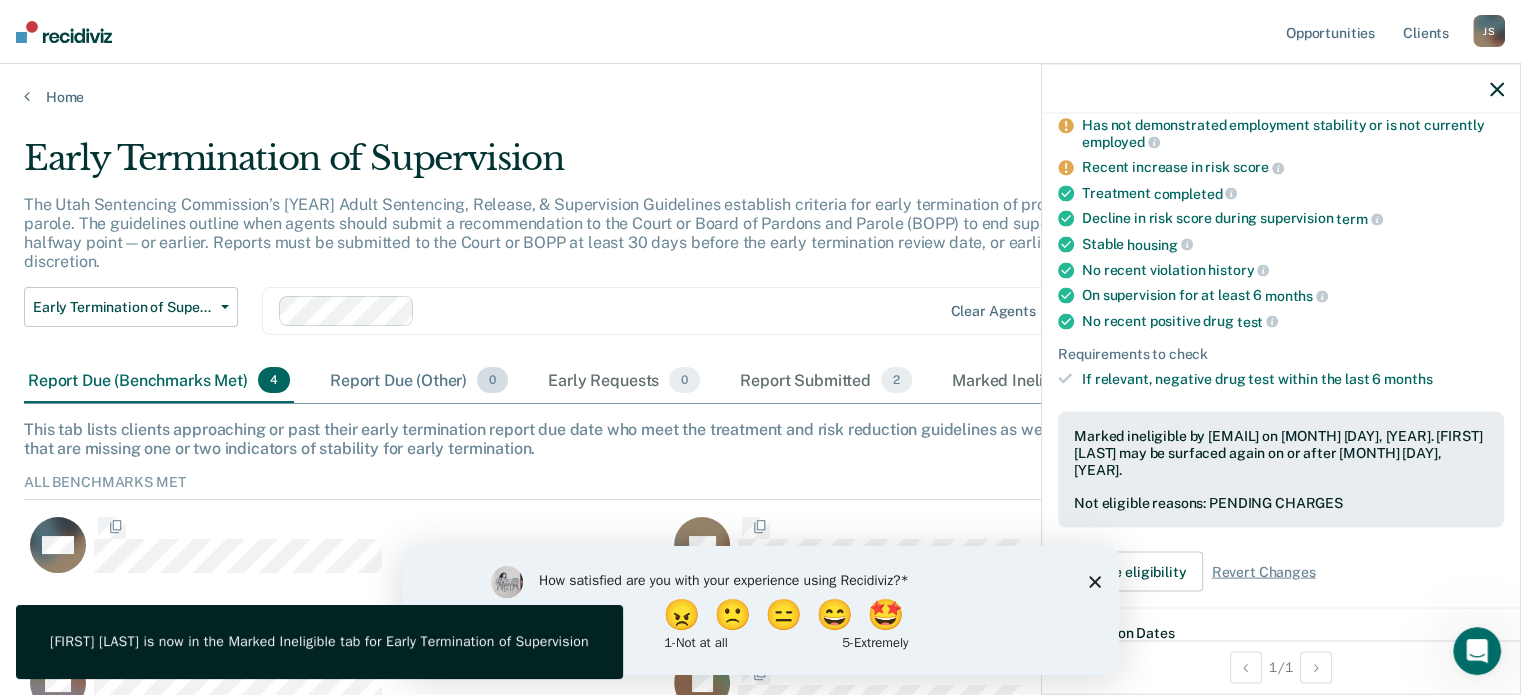 scroll, scrollTop: 16, scrollLeft: 16, axis: both 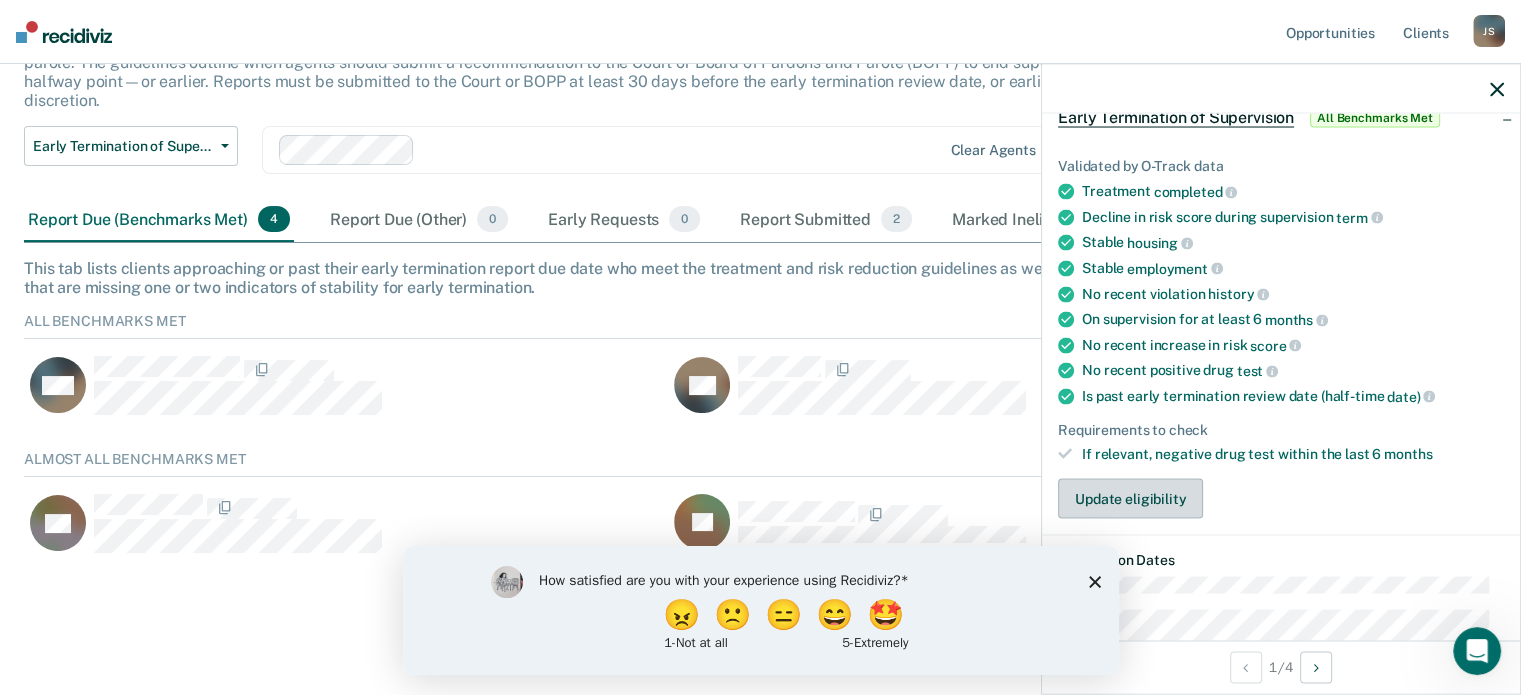 click on "Update eligibility" at bounding box center [1130, 499] 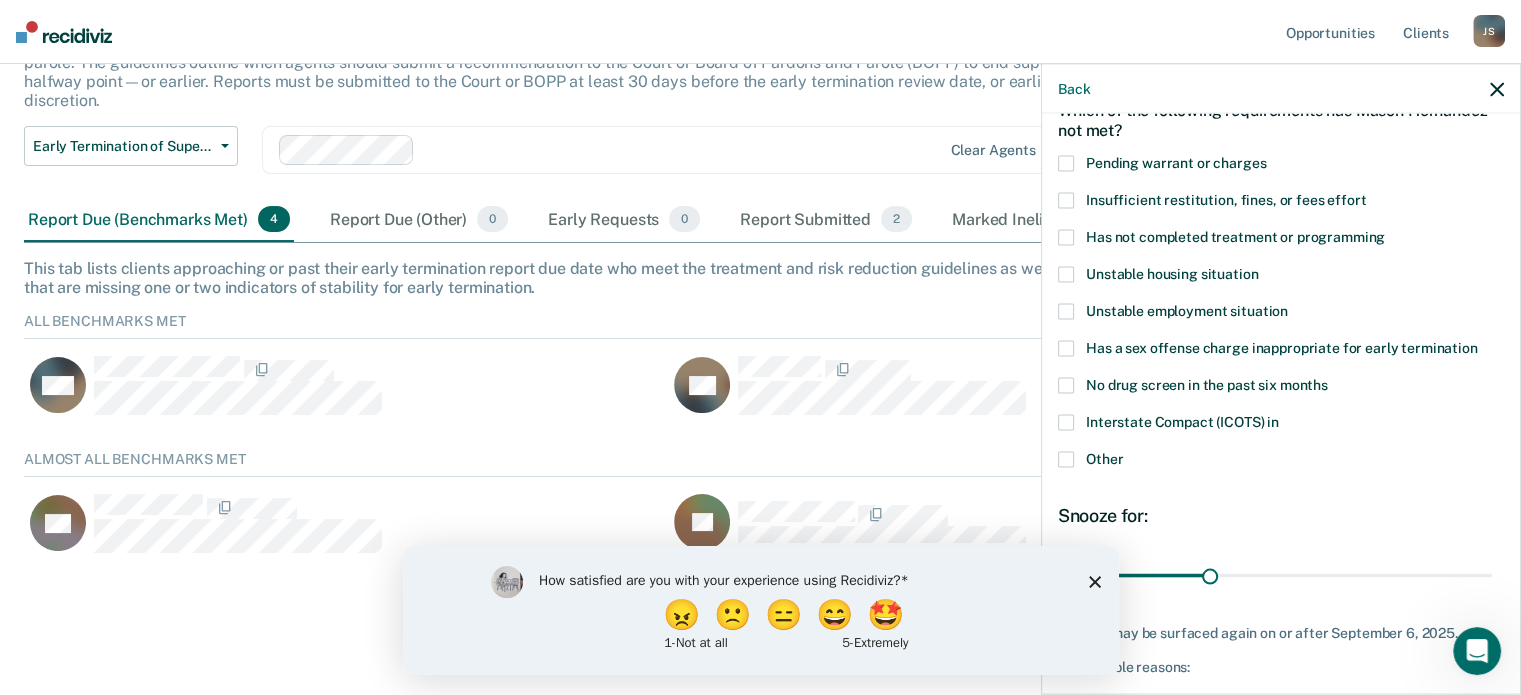 click at bounding box center (1066, 422) 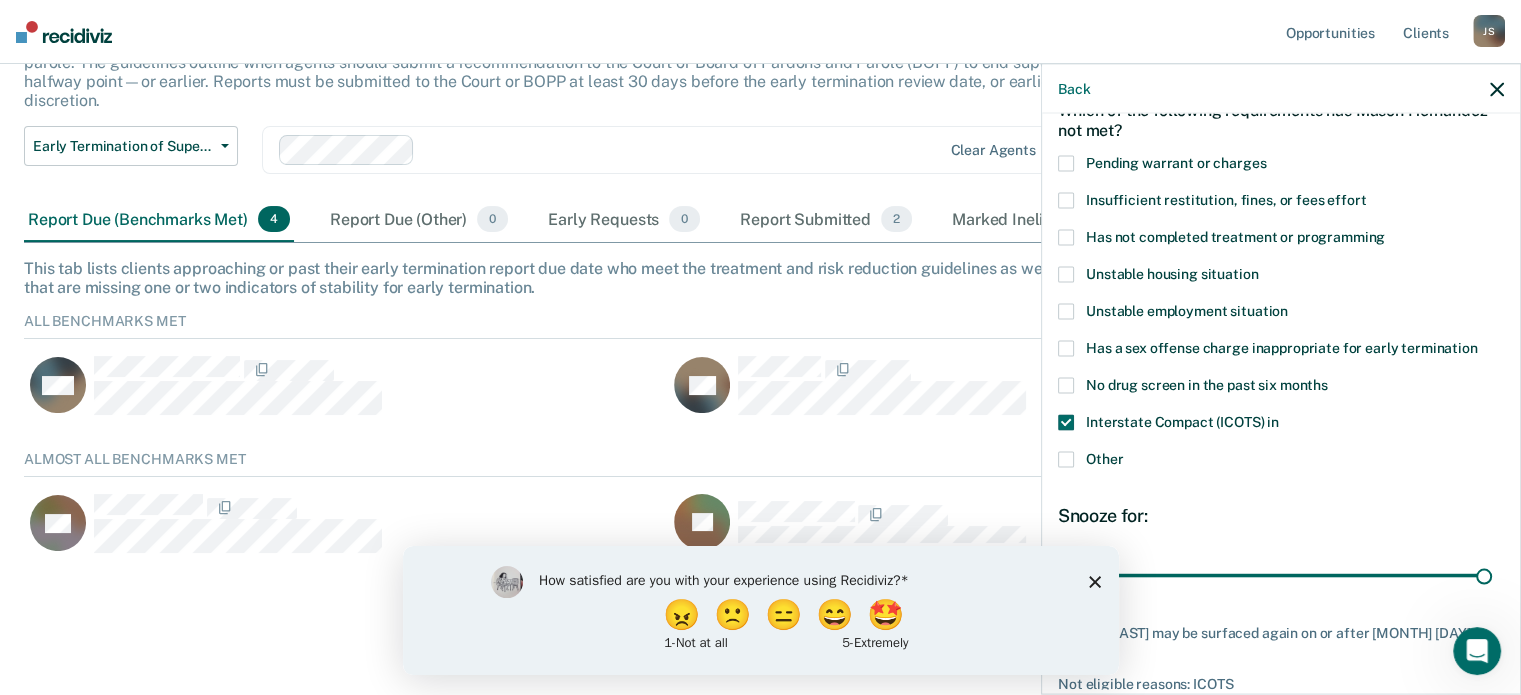 drag, startPoint x: 1200, startPoint y: 575, endPoint x: 1511, endPoint y: 587, distance: 311.2314 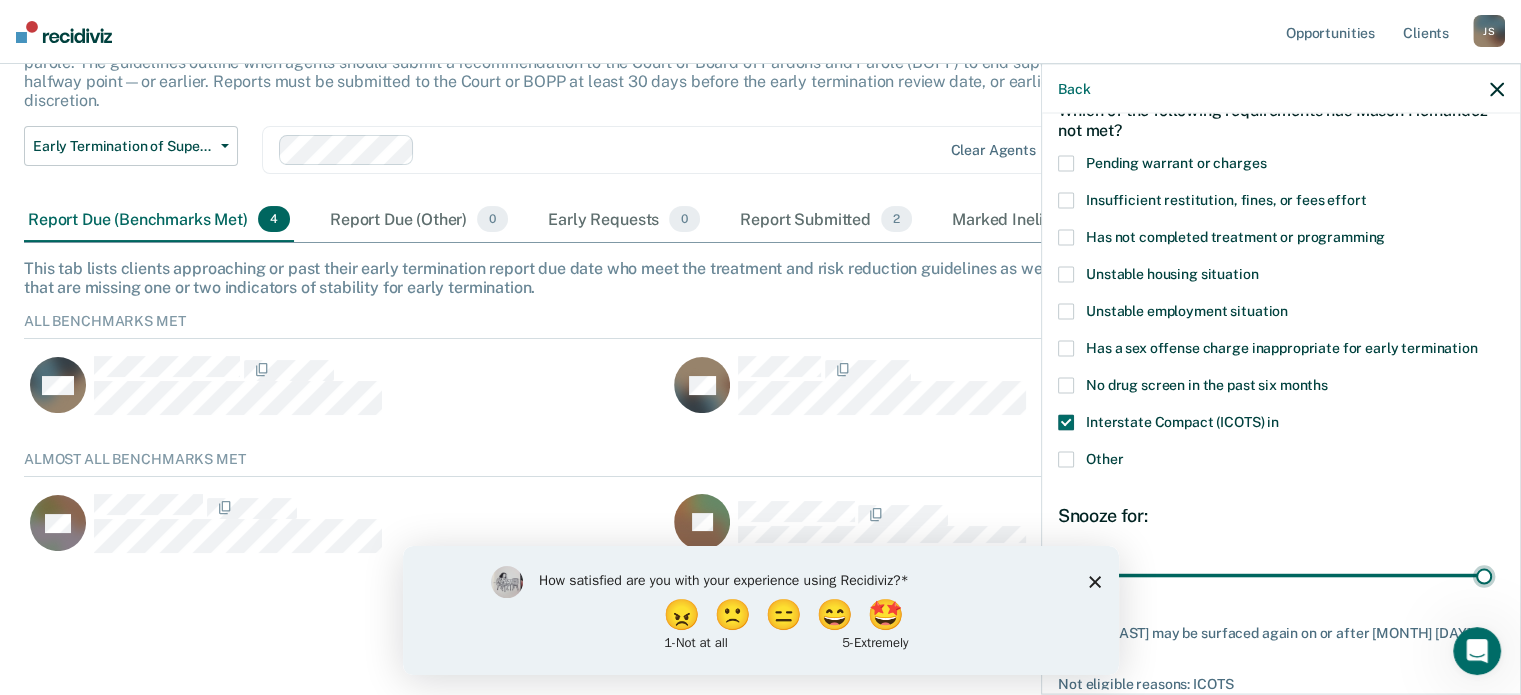 type on "90" 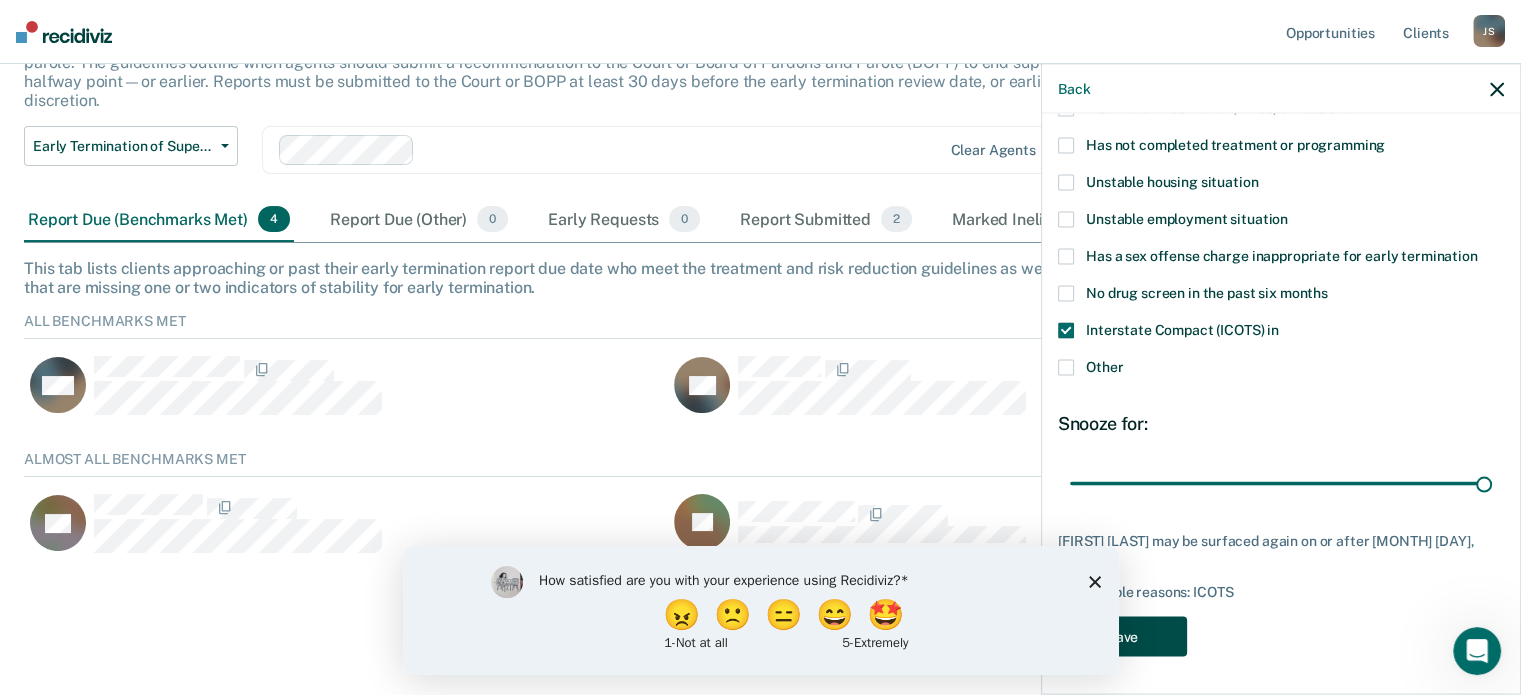 click on "Save" at bounding box center (1122, 636) 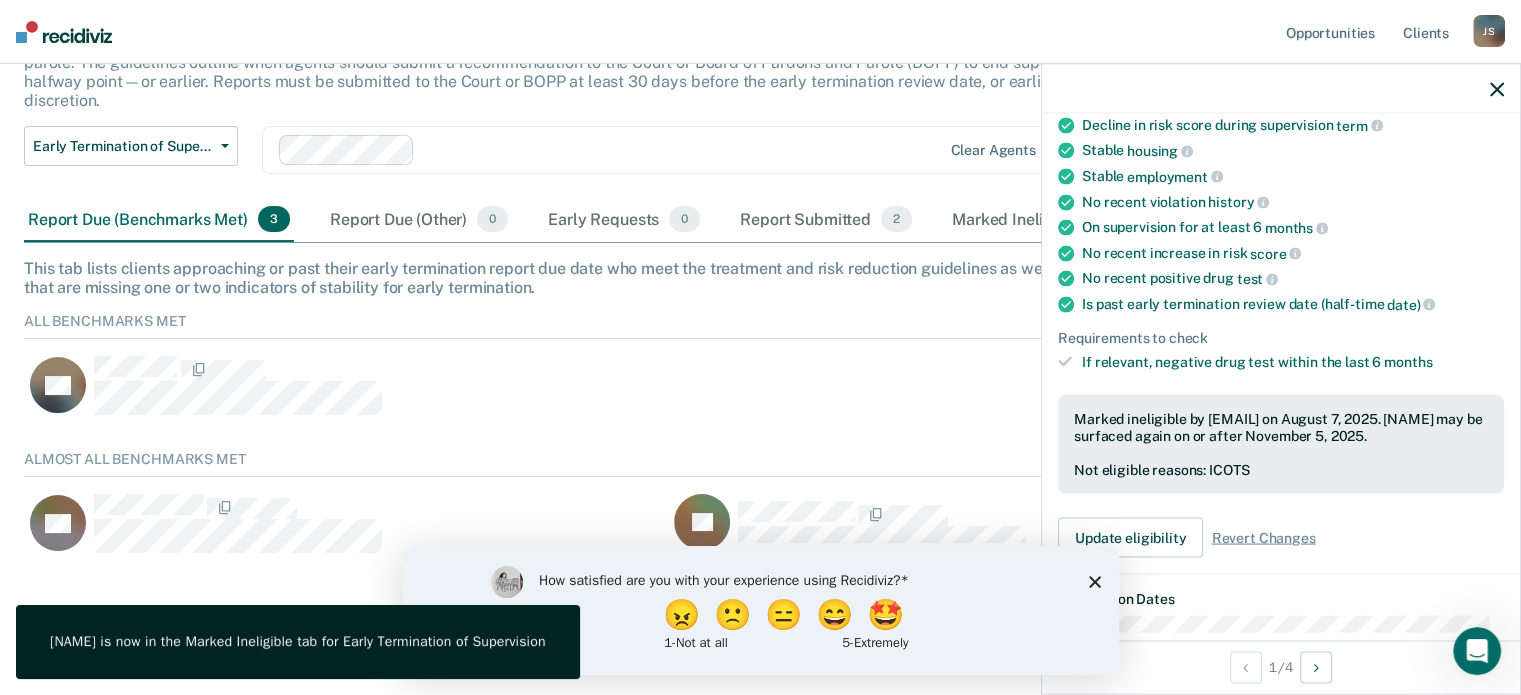 click 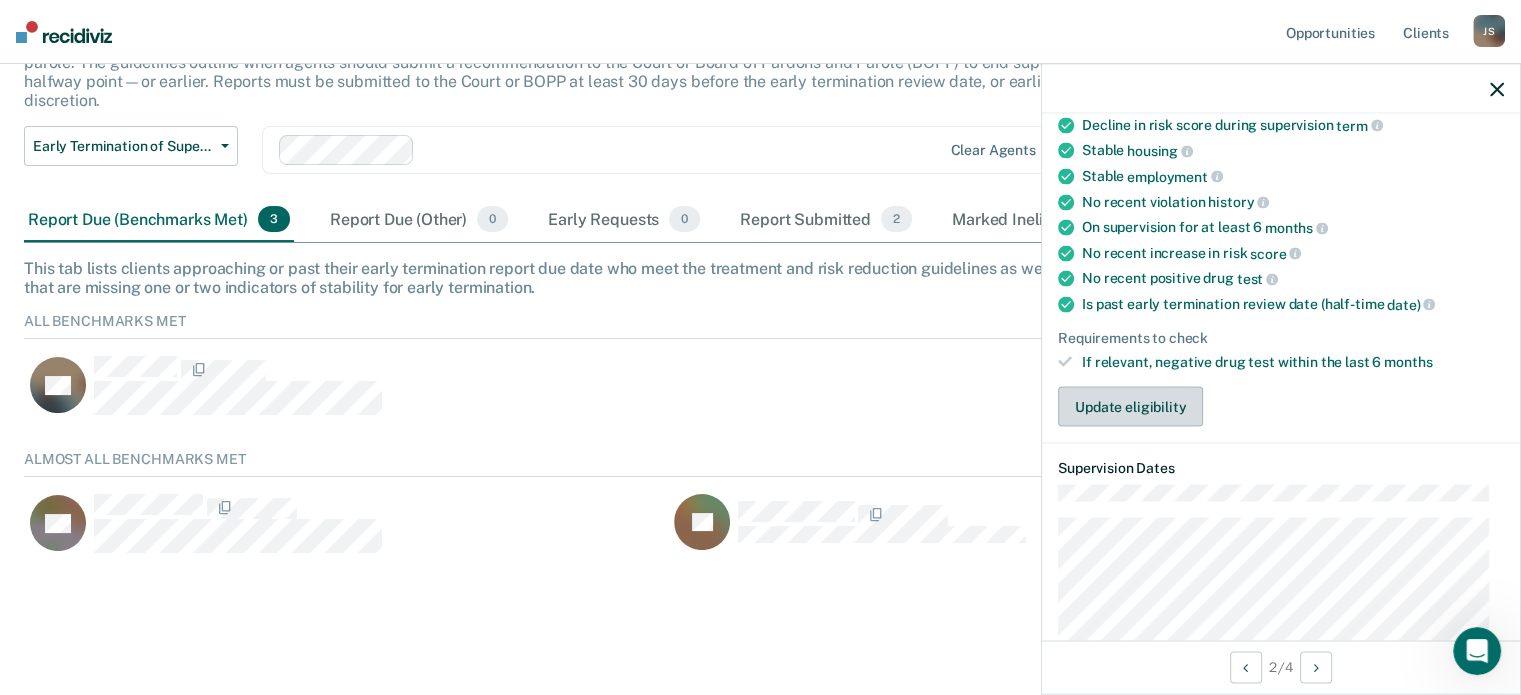 click on "Update eligibility" at bounding box center [1130, 407] 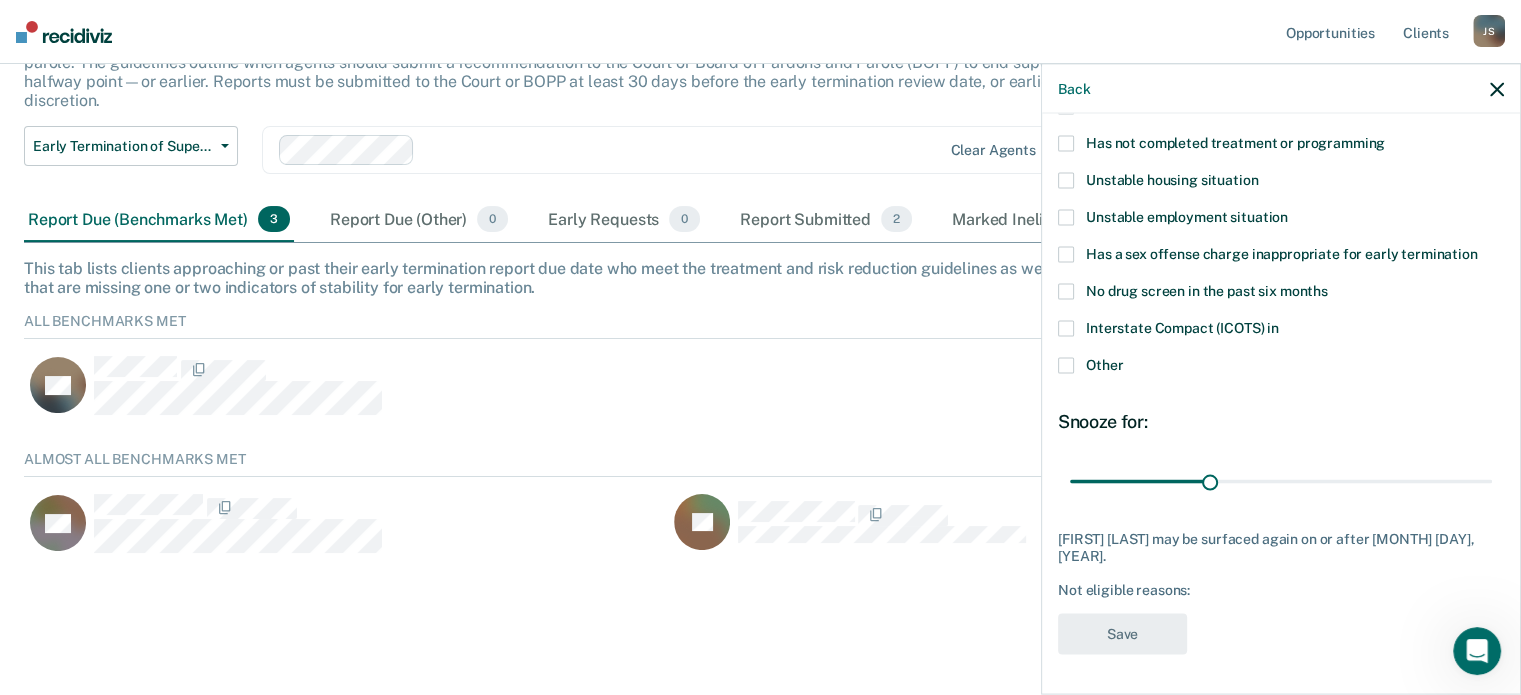 drag, startPoint x: 1065, startPoint y: 344, endPoint x: 1067, endPoint y: 355, distance: 11.18034 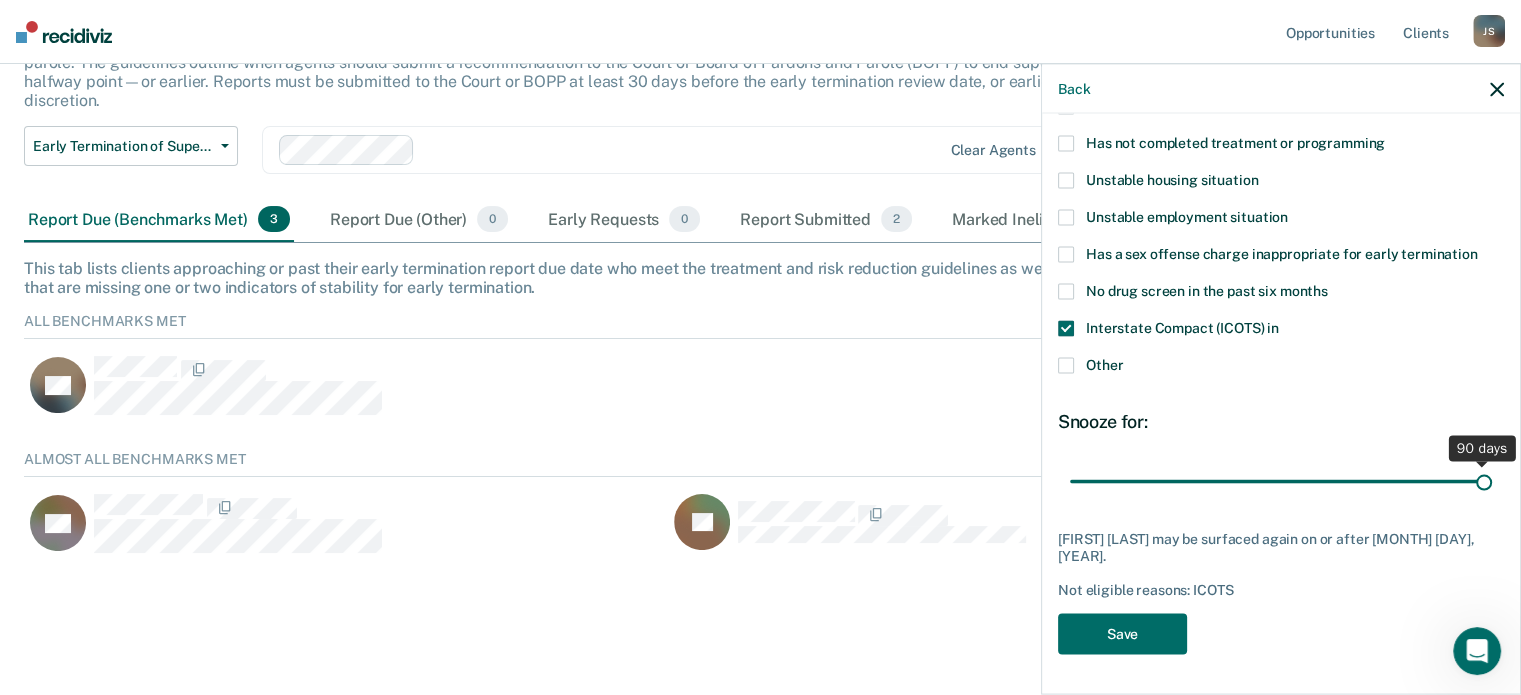 drag, startPoint x: 1205, startPoint y: 497, endPoint x: 1473, endPoint y: 501, distance: 268.02985 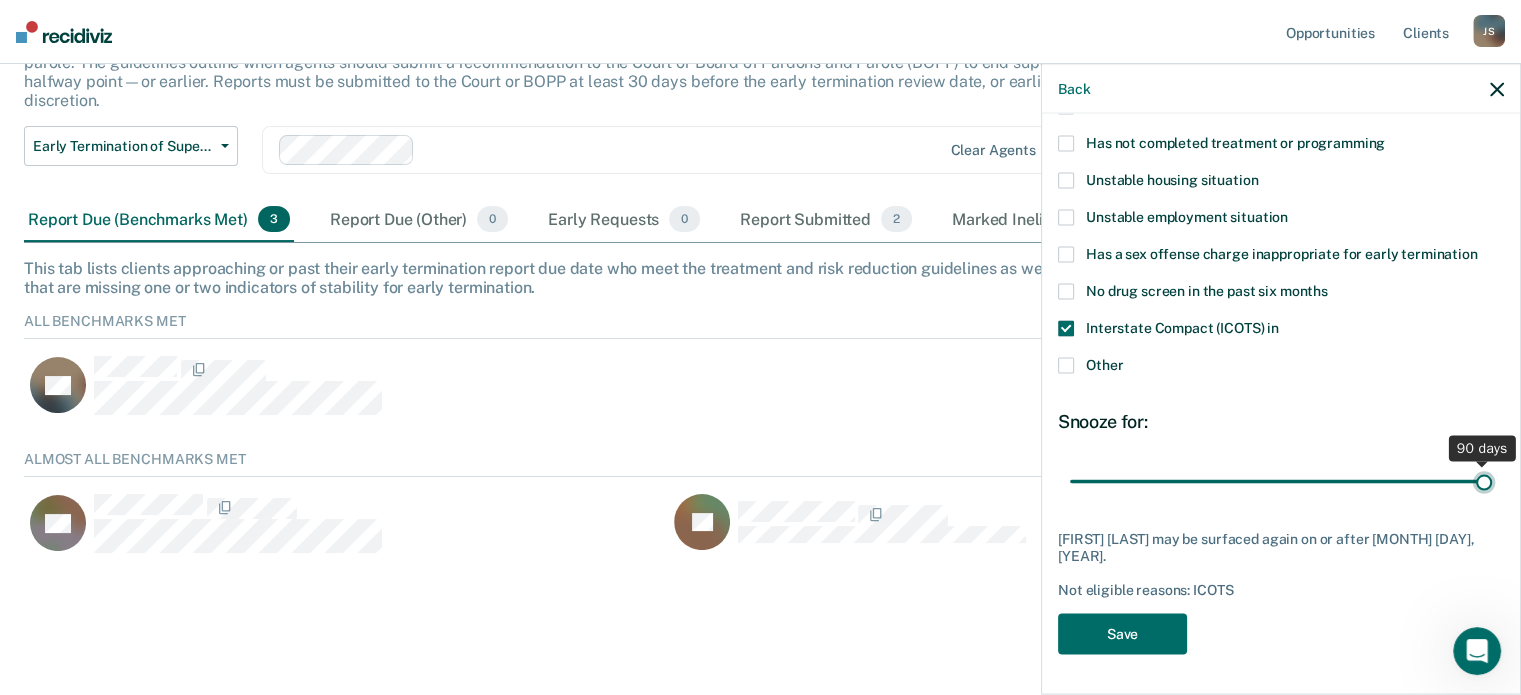 type on "90" 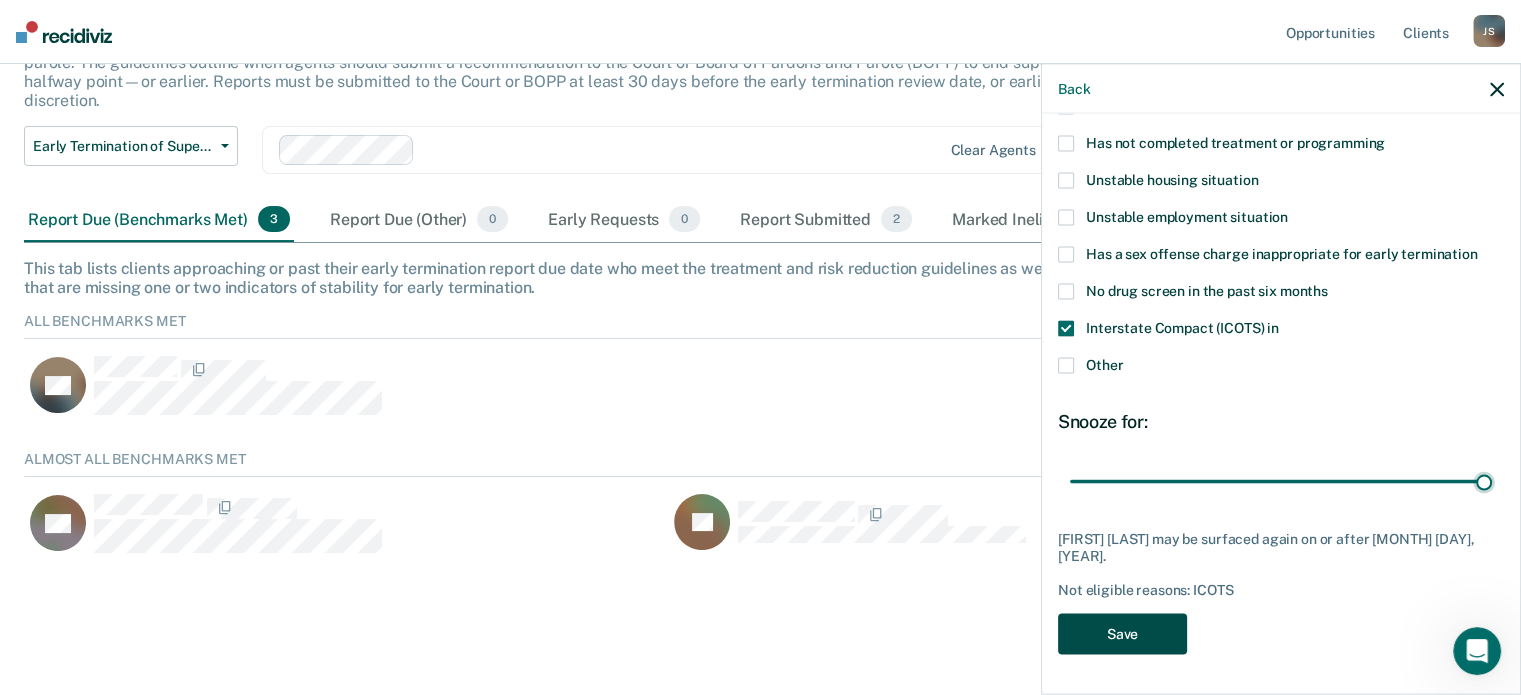 click on "Save" at bounding box center [1122, 634] 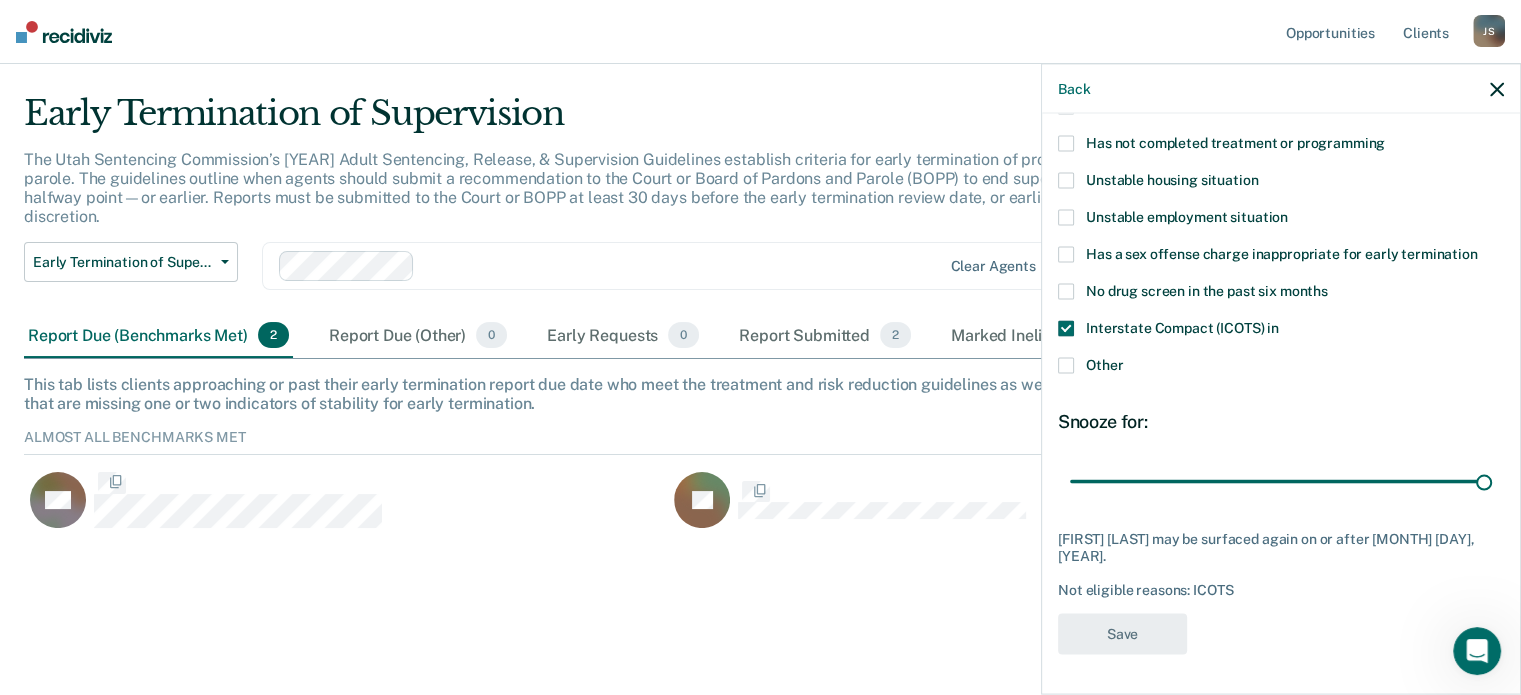 scroll, scrollTop: 24, scrollLeft: 0, axis: vertical 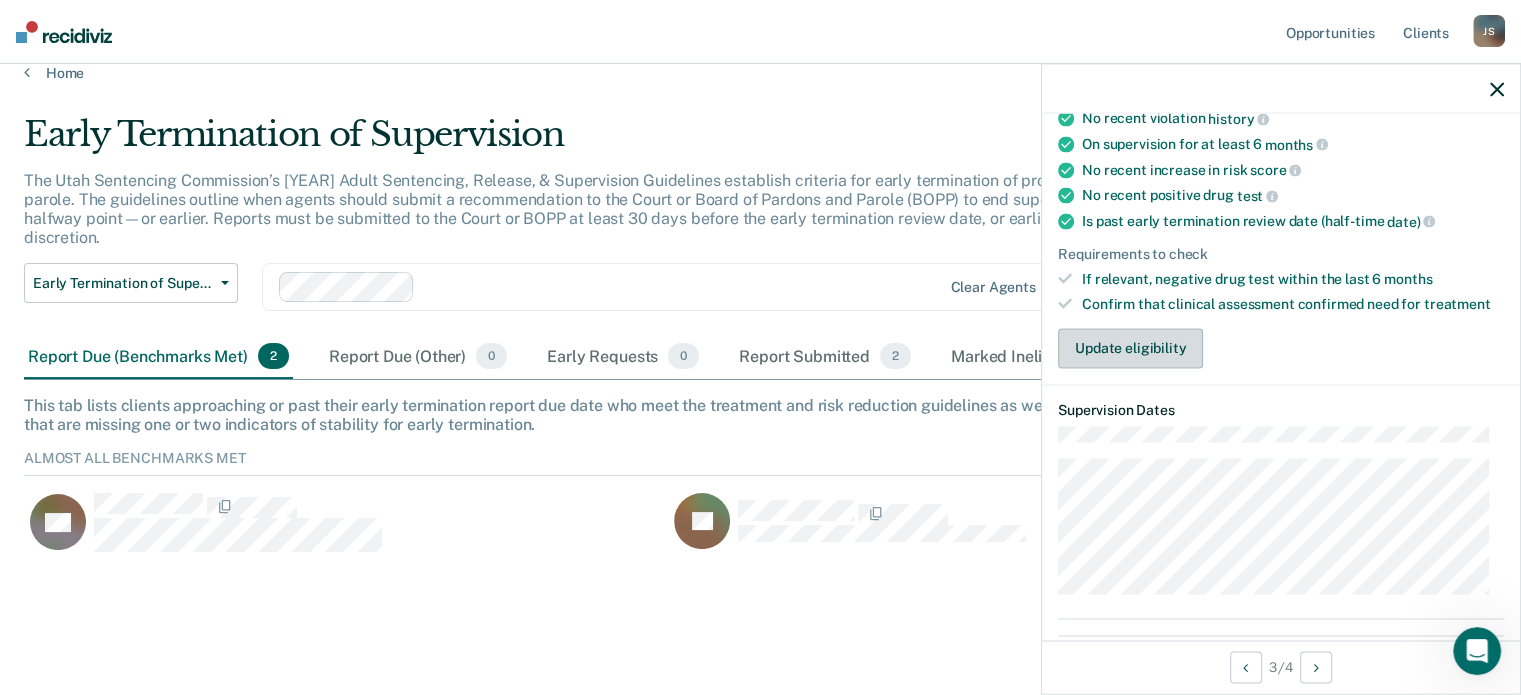 click on "Update eligibility" at bounding box center (1130, 348) 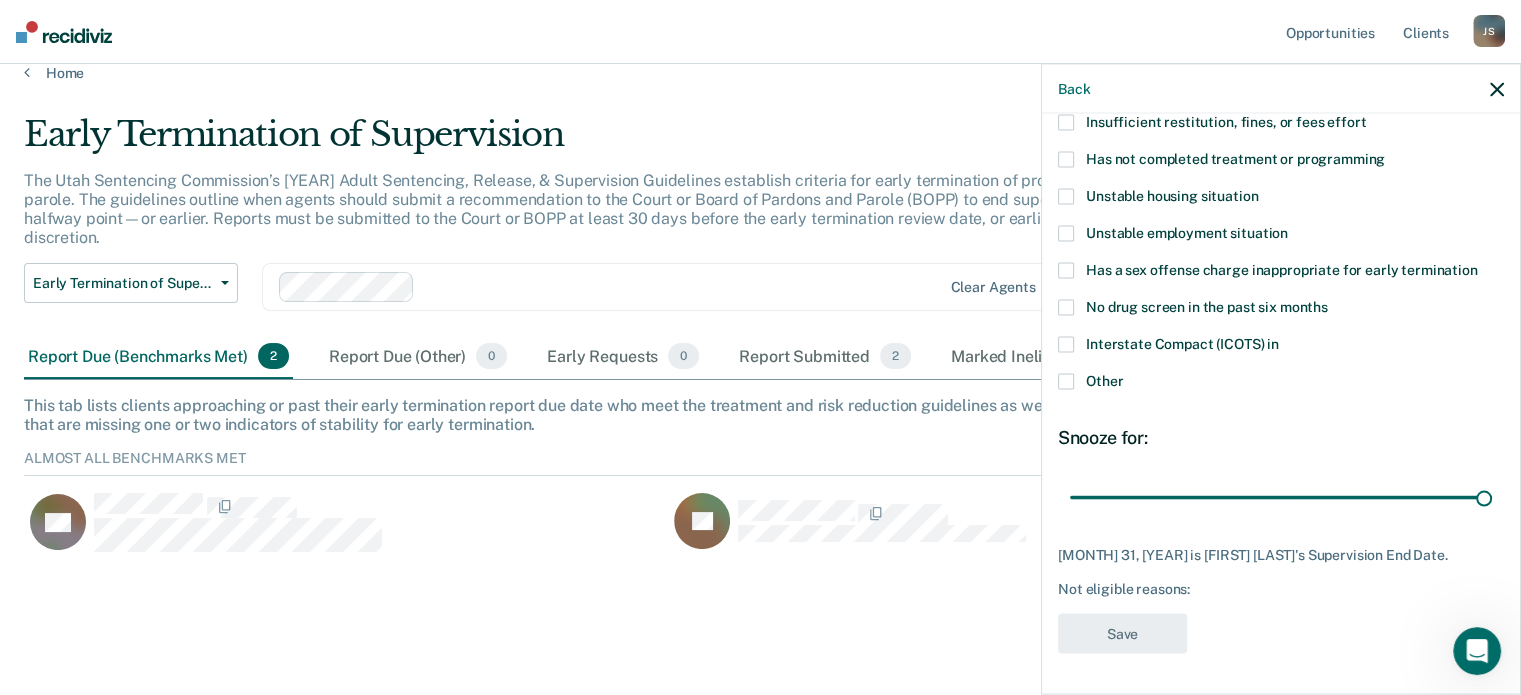 scroll, scrollTop: 186, scrollLeft: 0, axis: vertical 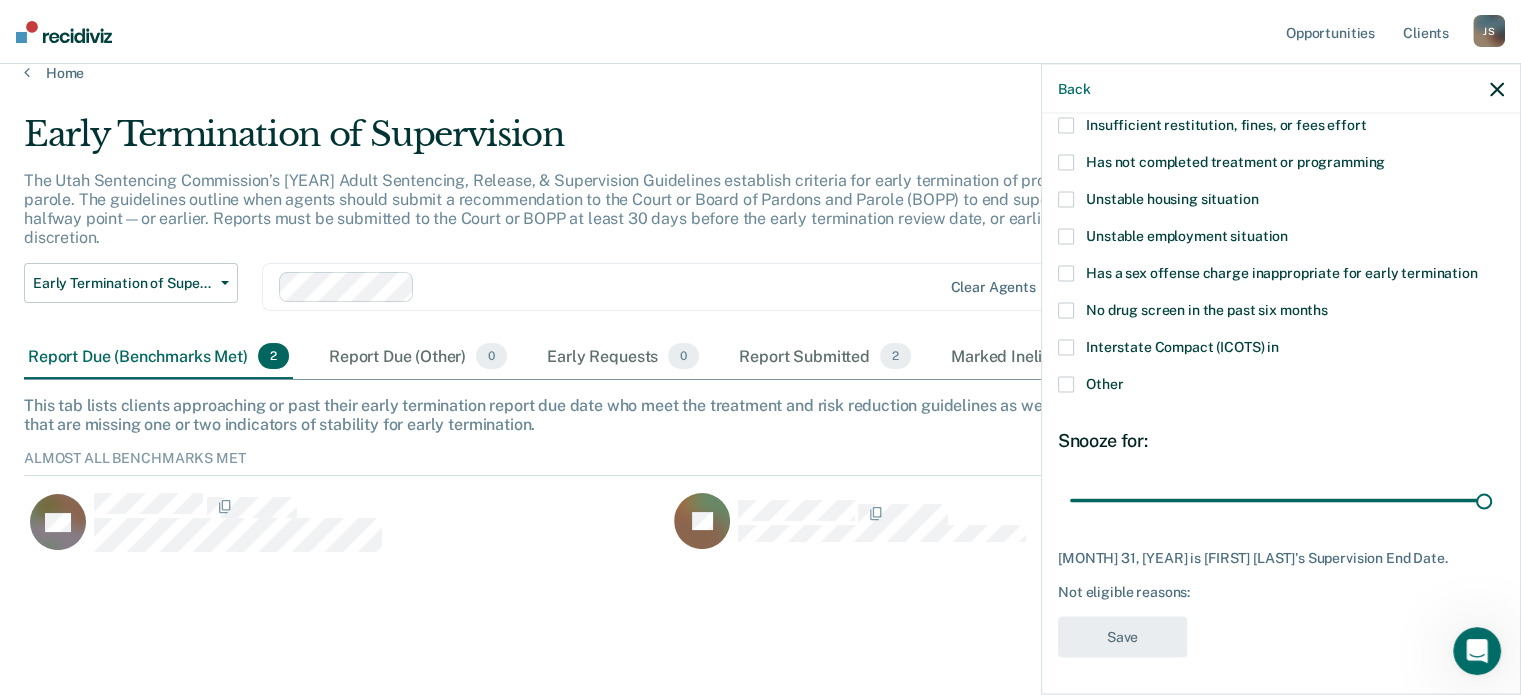 click at bounding box center (1066, 384) 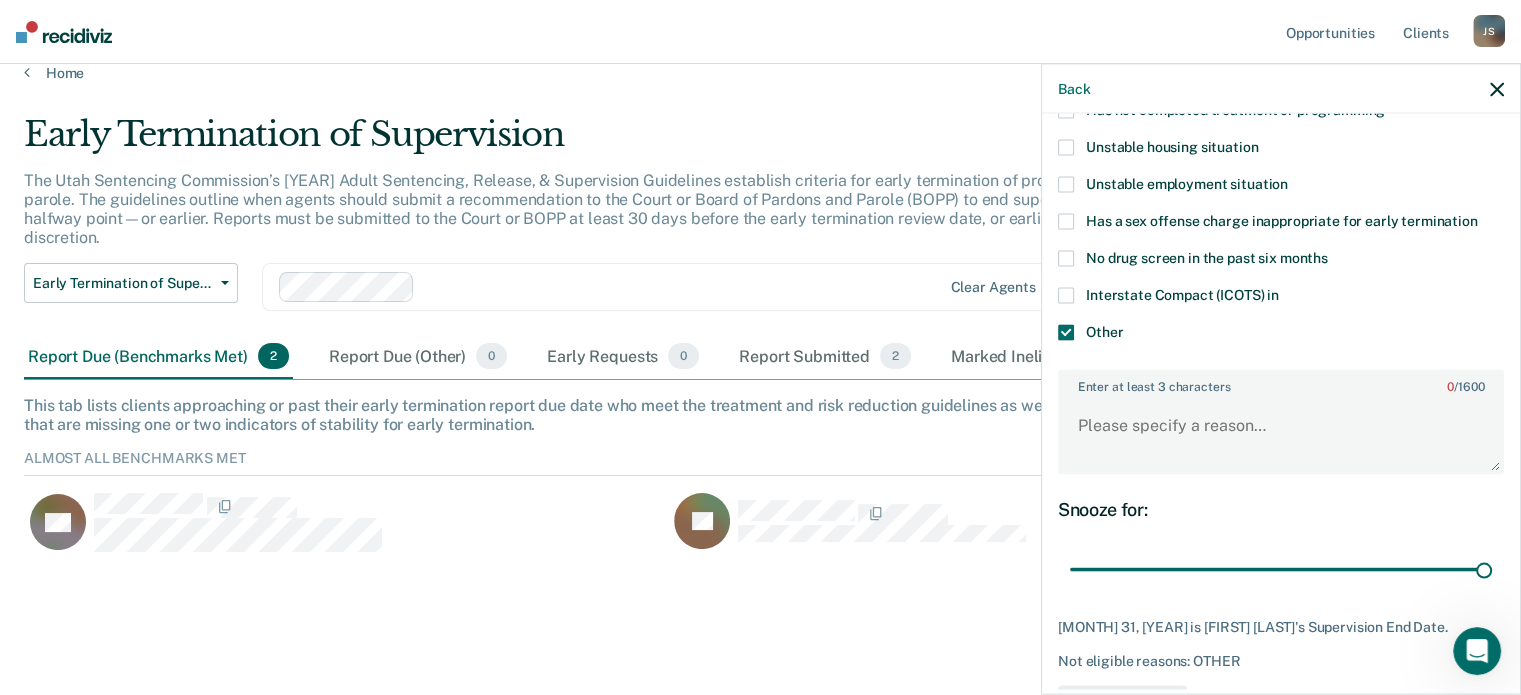 scroll, scrollTop: 205, scrollLeft: 0, axis: vertical 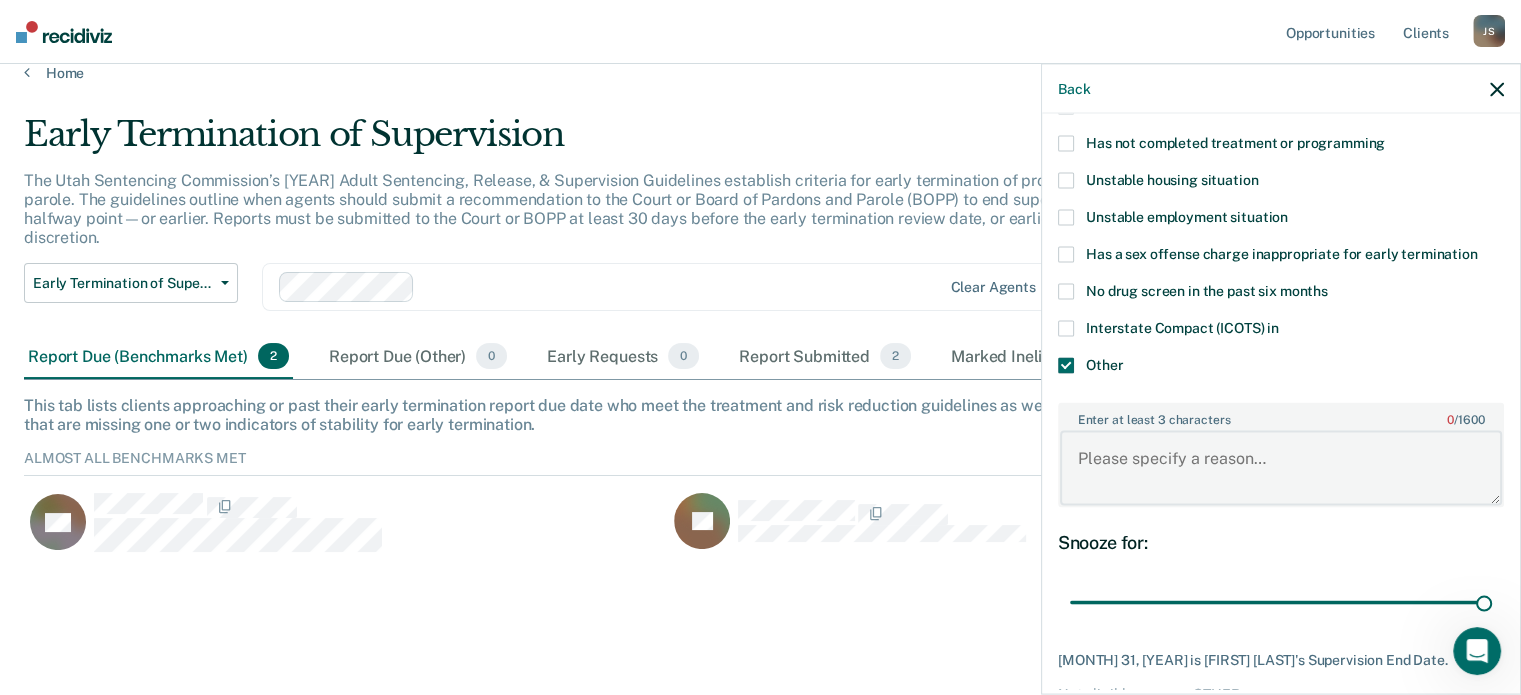 click on "Enter at least 3 characters 0  /  1600" at bounding box center [1281, 468] 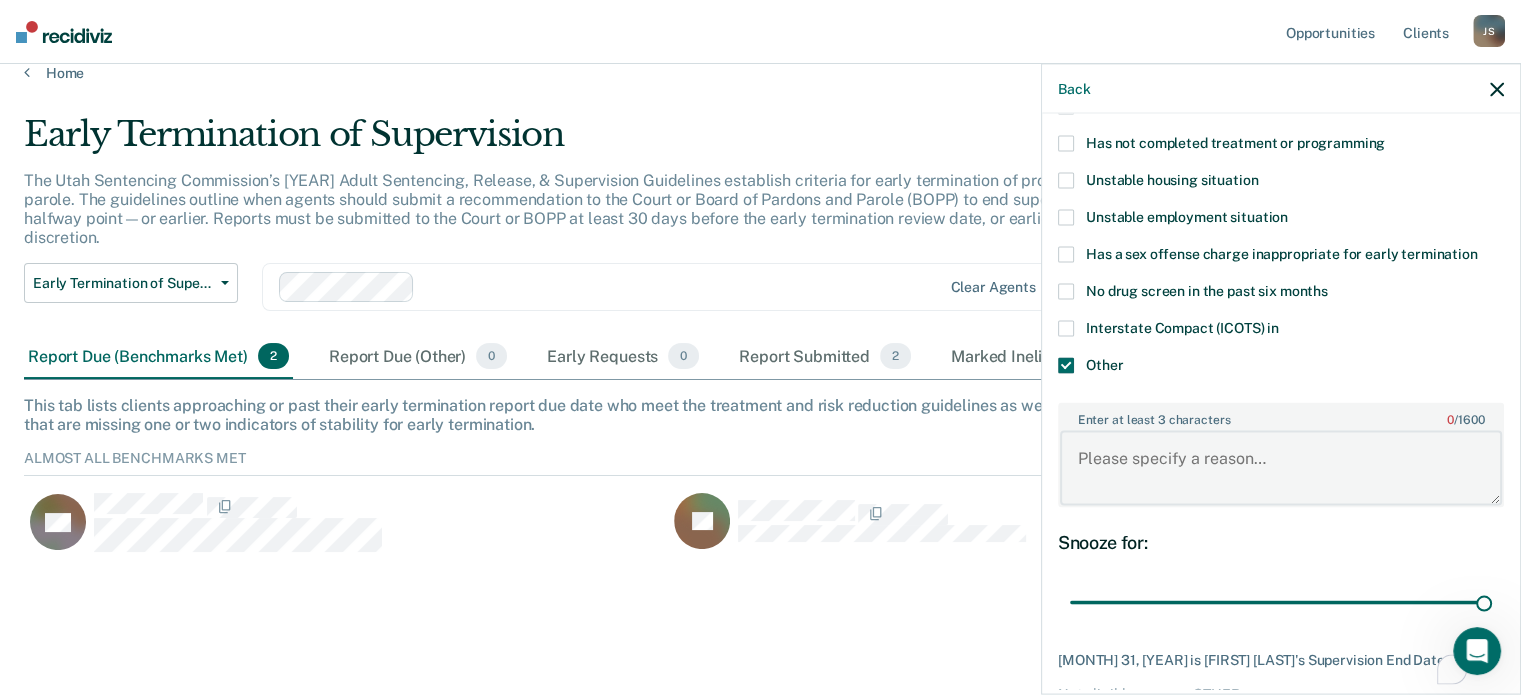 scroll, scrollTop: 205, scrollLeft: 0, axis: vertical 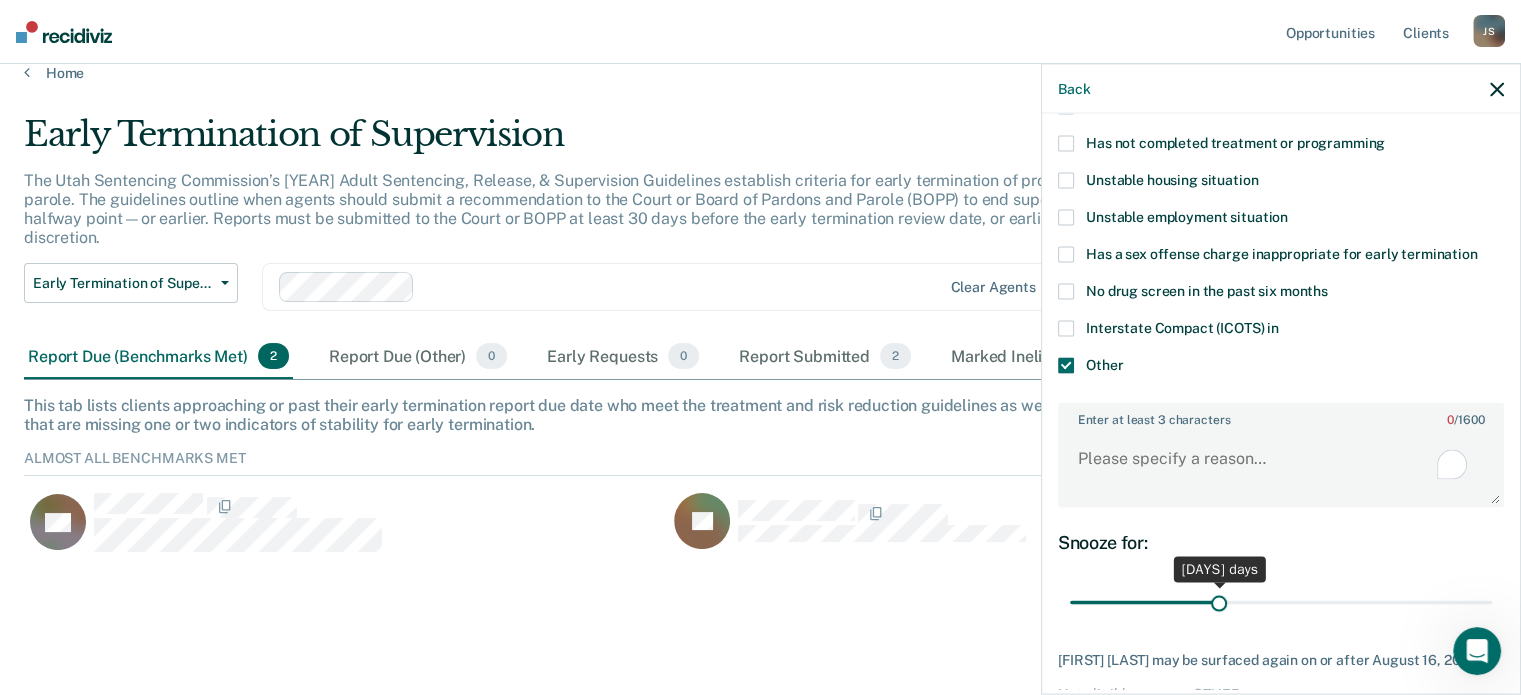 drag, startPoint x: 1470, startPoint y: 593, endPoint x: 1205, endPoint y: 606, distance: 265.31866 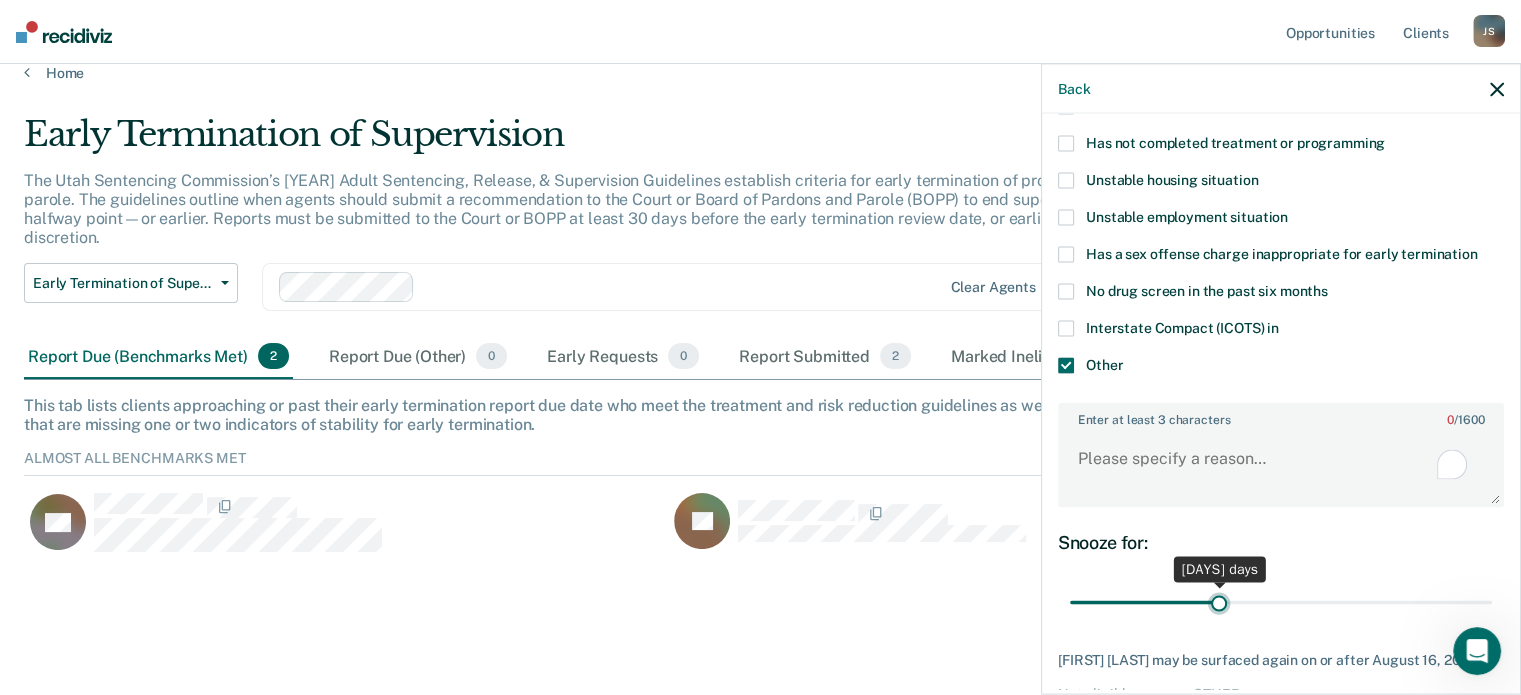 click at bounding box center (1281, 602) 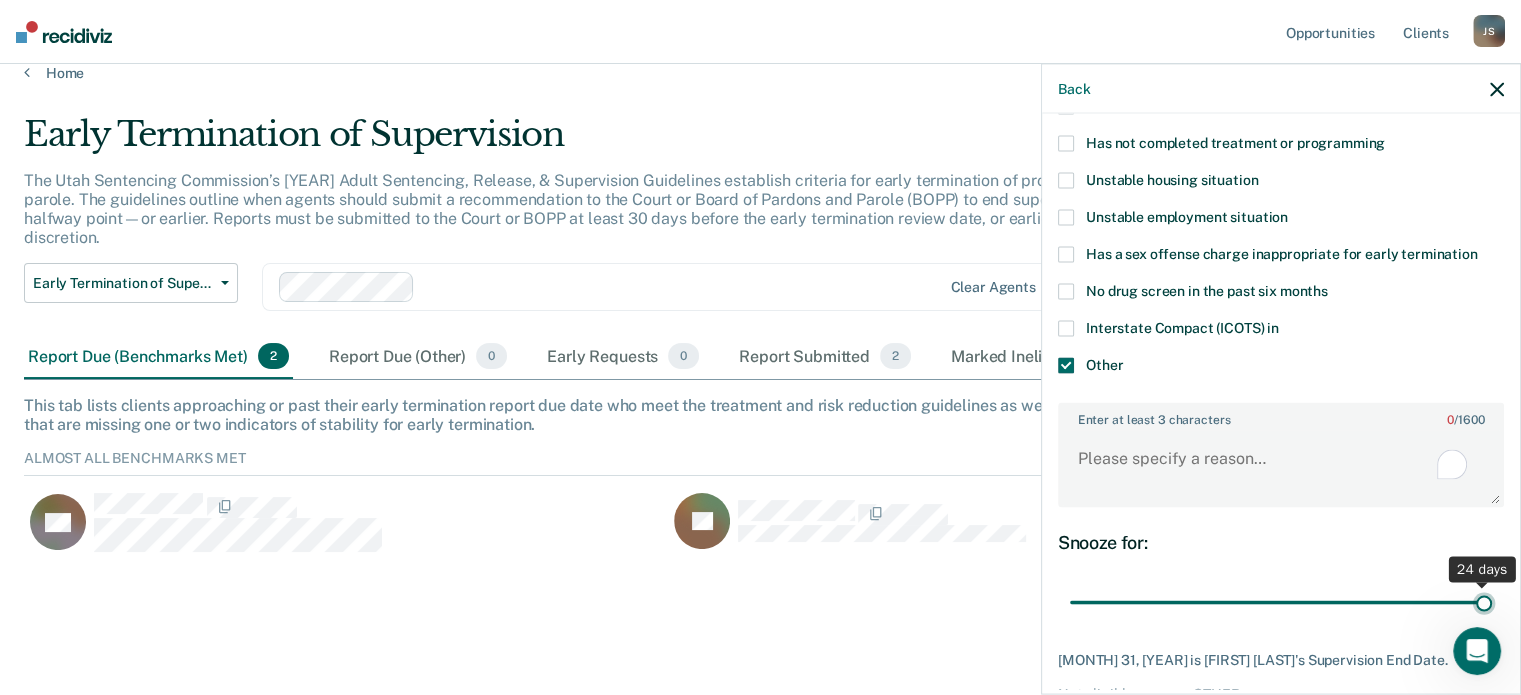 drag, startPoint x: 1217, startPoint y: 596, endPoint x: 1464, endPoint y: 596, distance: 247 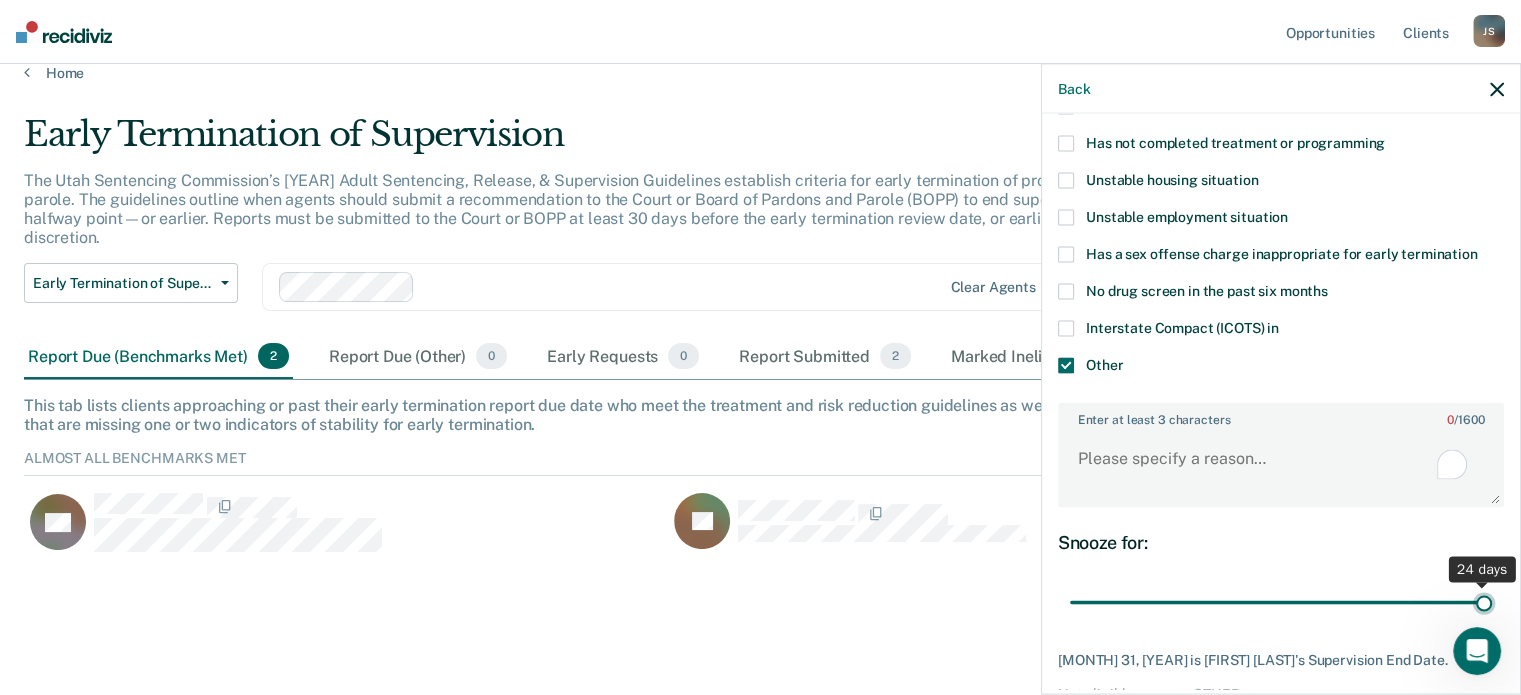 type on "24" 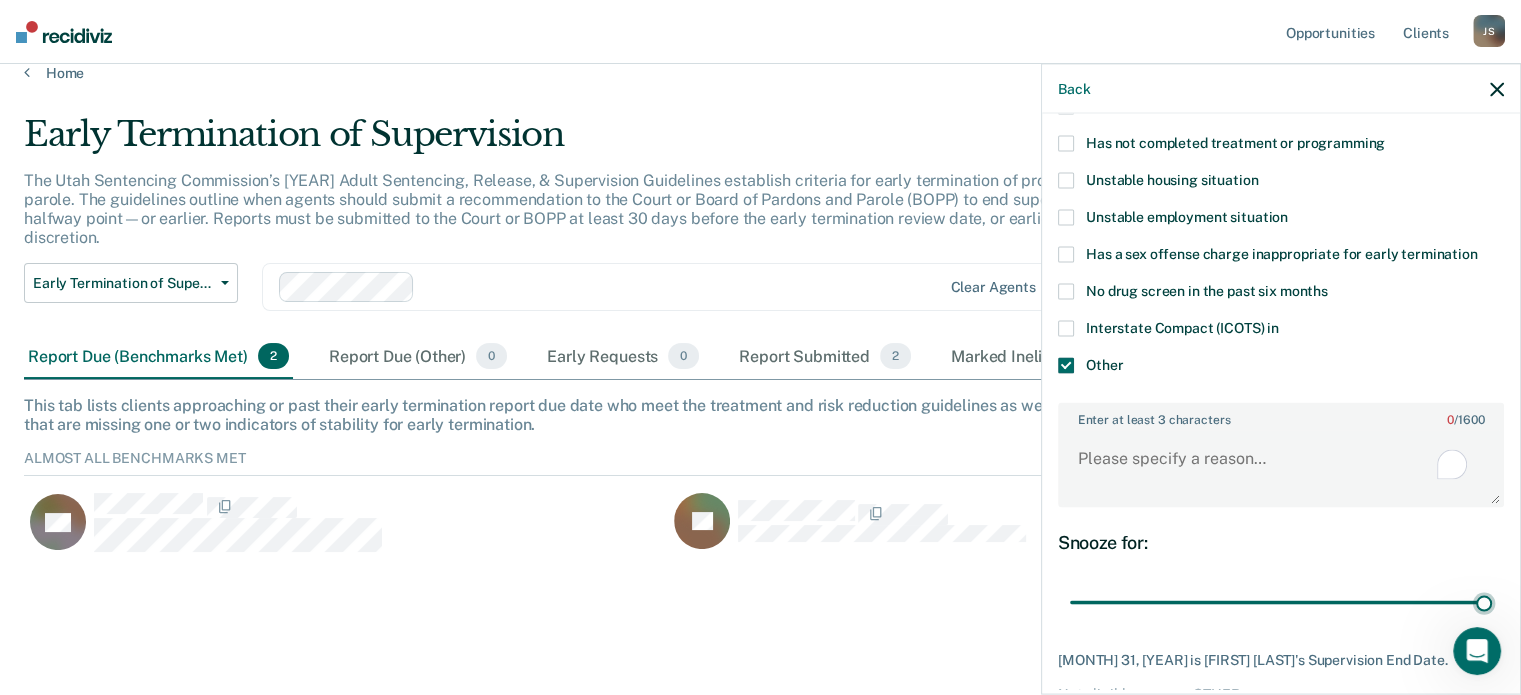 scroll, scrollTop: 305, scrollLeft: 0, axis: vertical 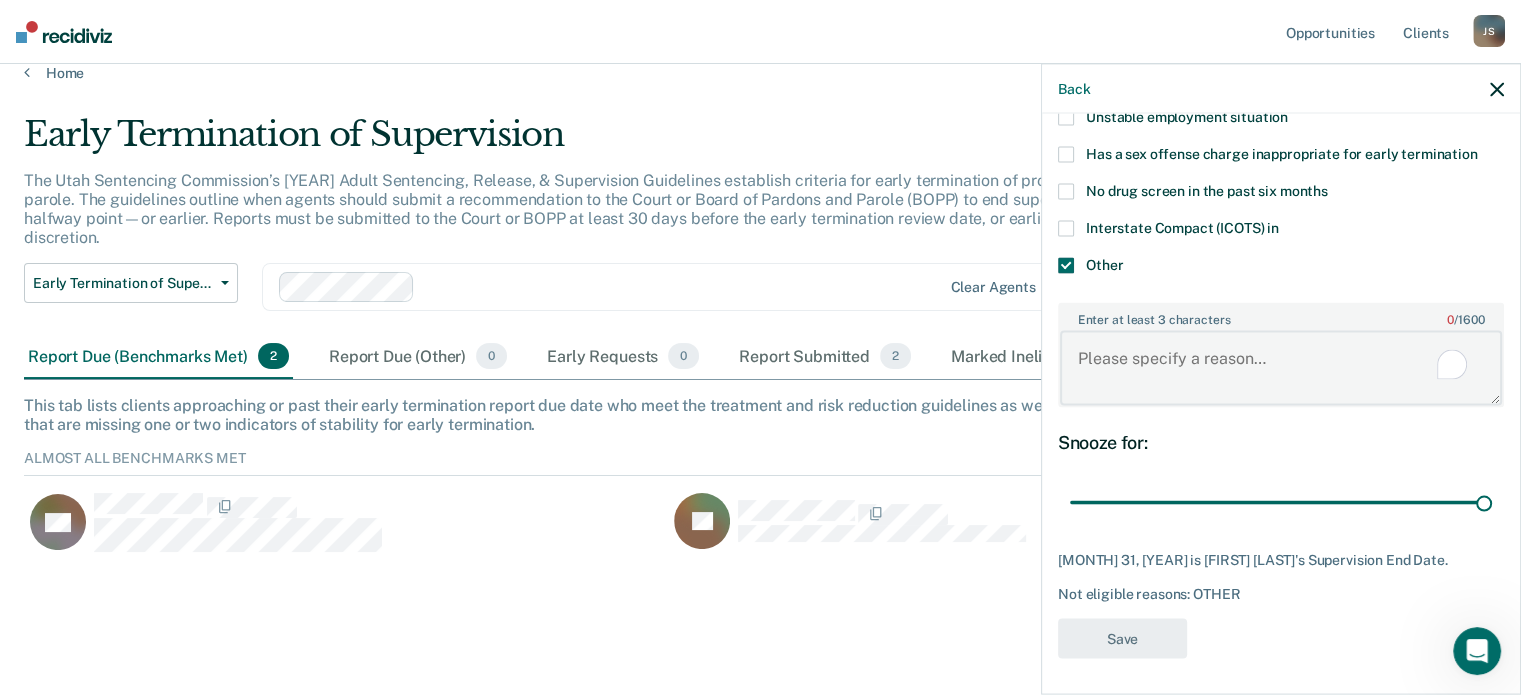 click on "Enter at least 3 characters 0  /  1600" at bounding box center (1281, 368) 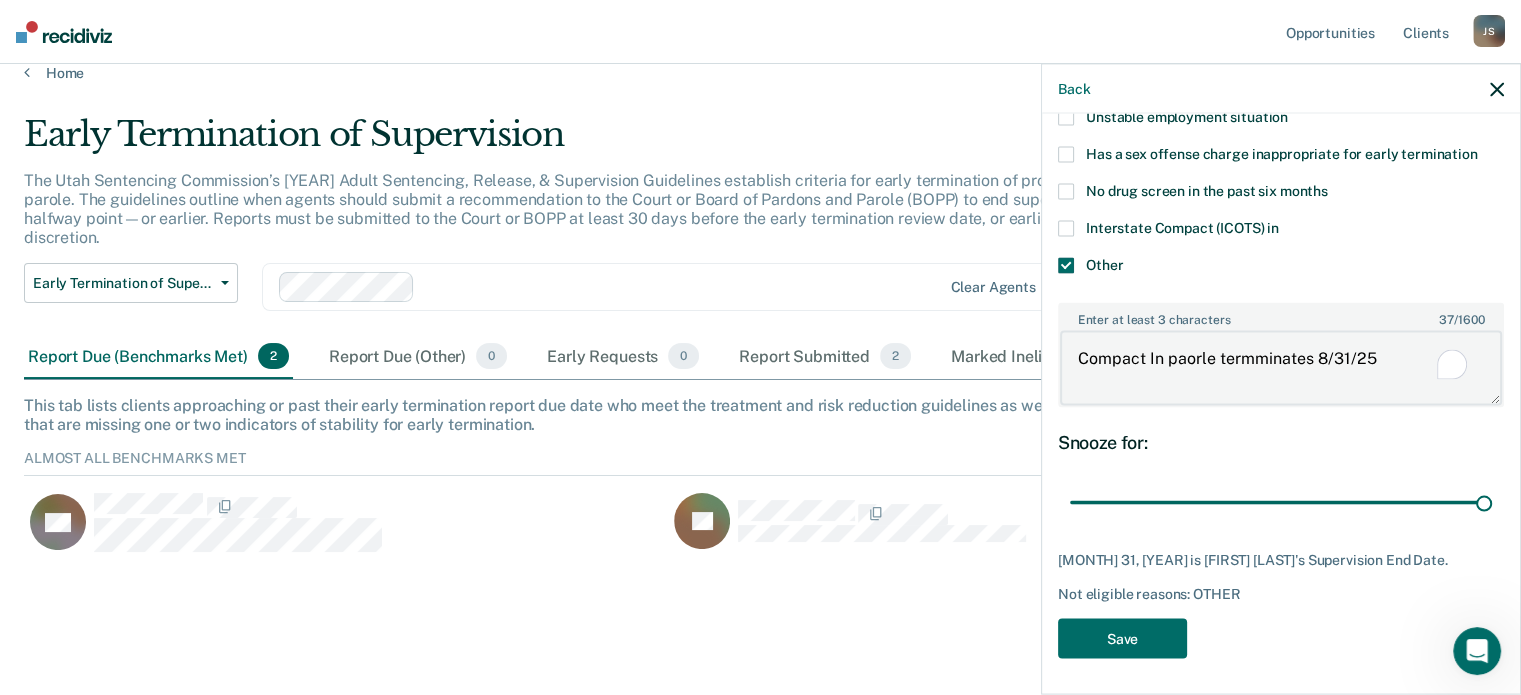 click on "Compact In paorle termminates 8/31/25" at bounding box center [1281, 368] 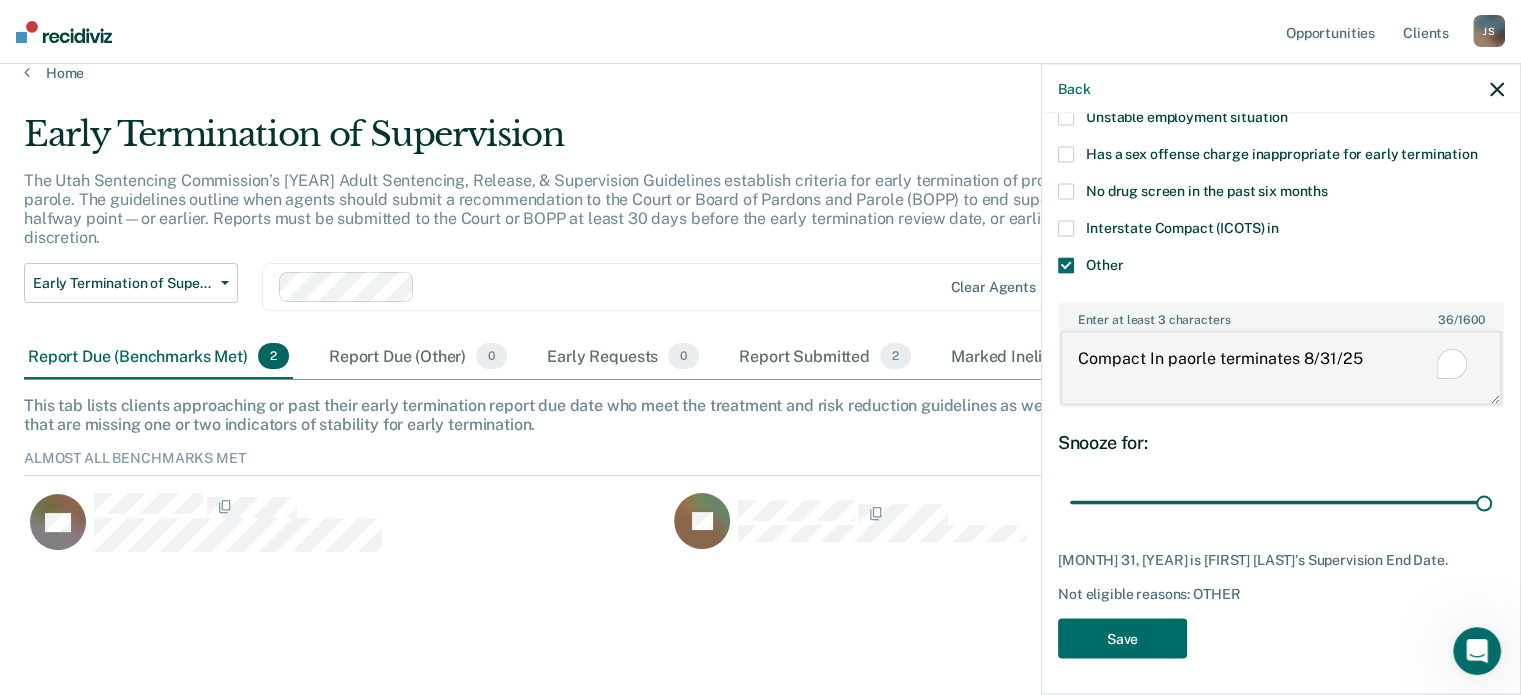 drag, startPoint x: 1359, startPoint y: 357, endPoint x: 1365, endPoint y: 367, distance: 11.661903 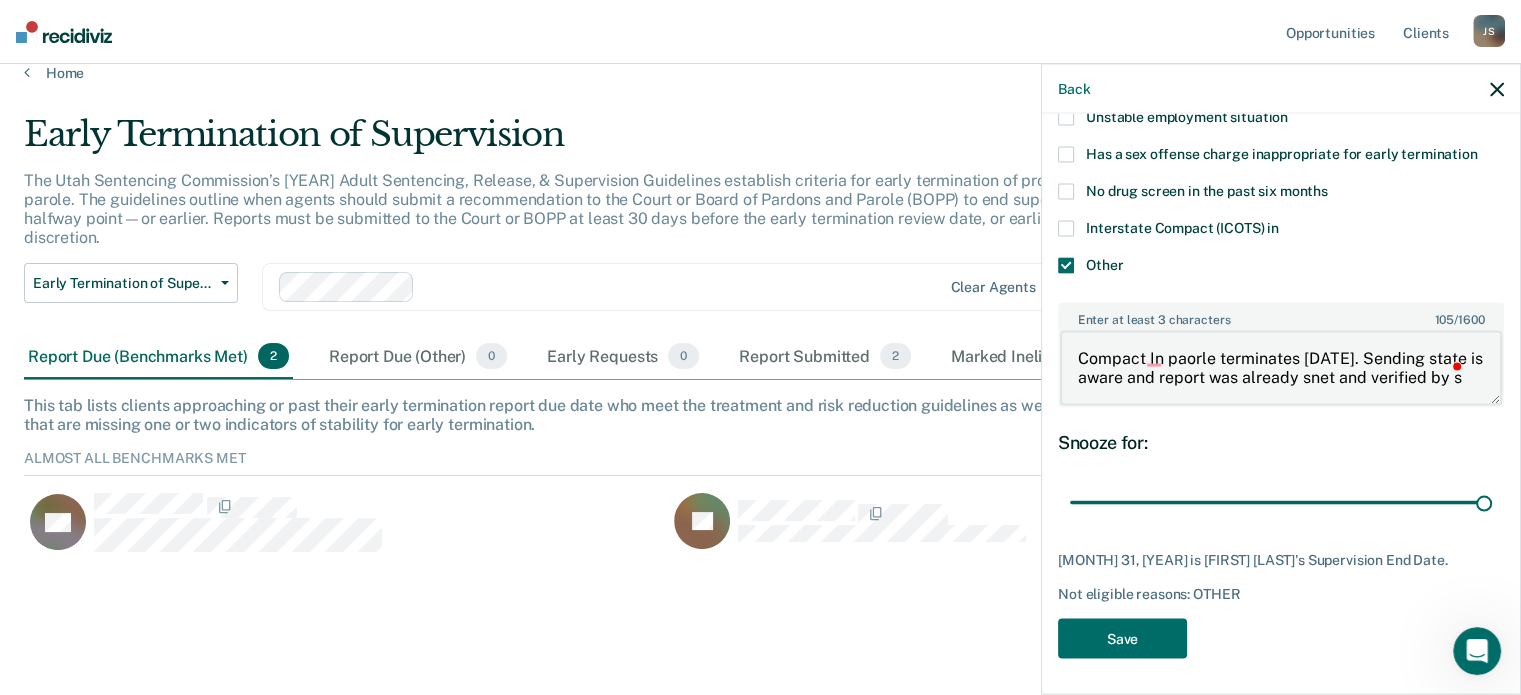 scroll, scrollTop: 4, scrollLeft: 0, axis: vertical 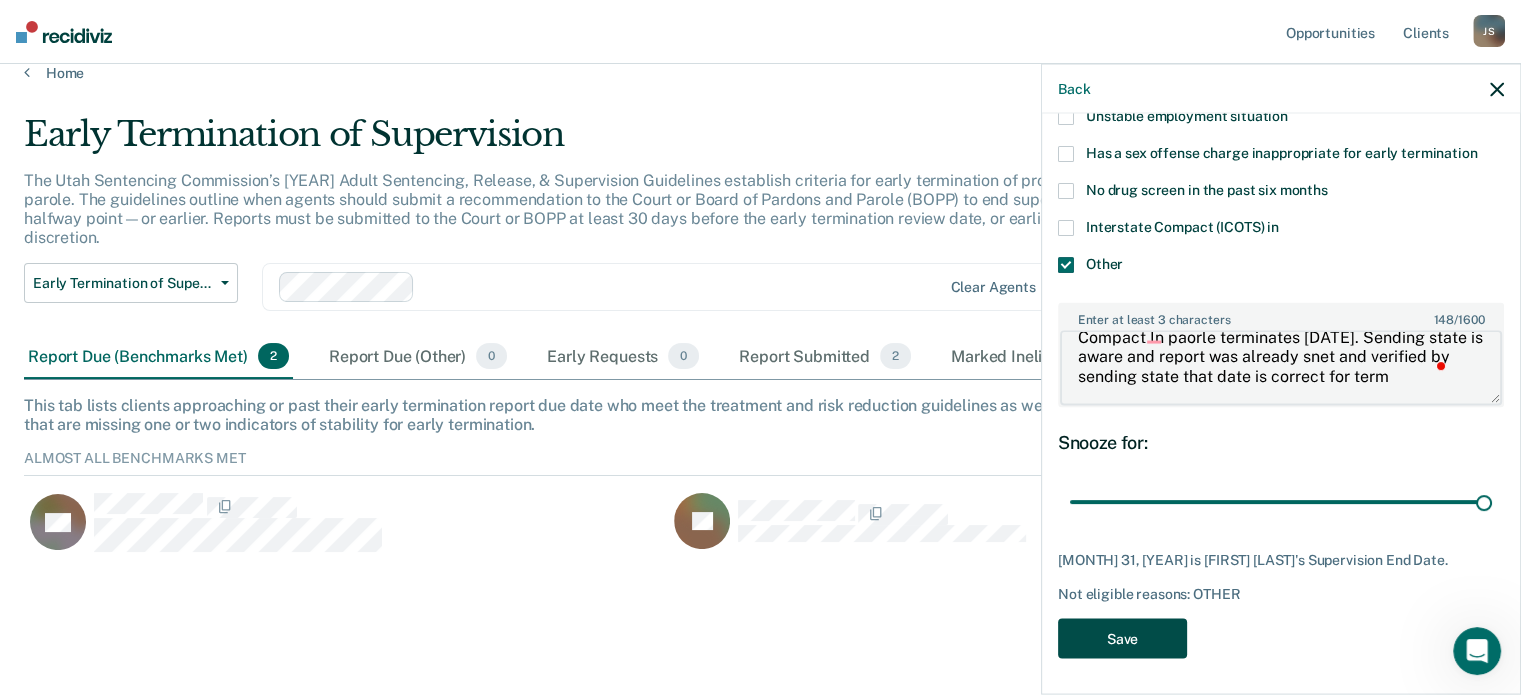 type on "Compact In paorle terminates [DATE]. Sending state is aware and report was already snet and verified by sending state that date is correct for term" 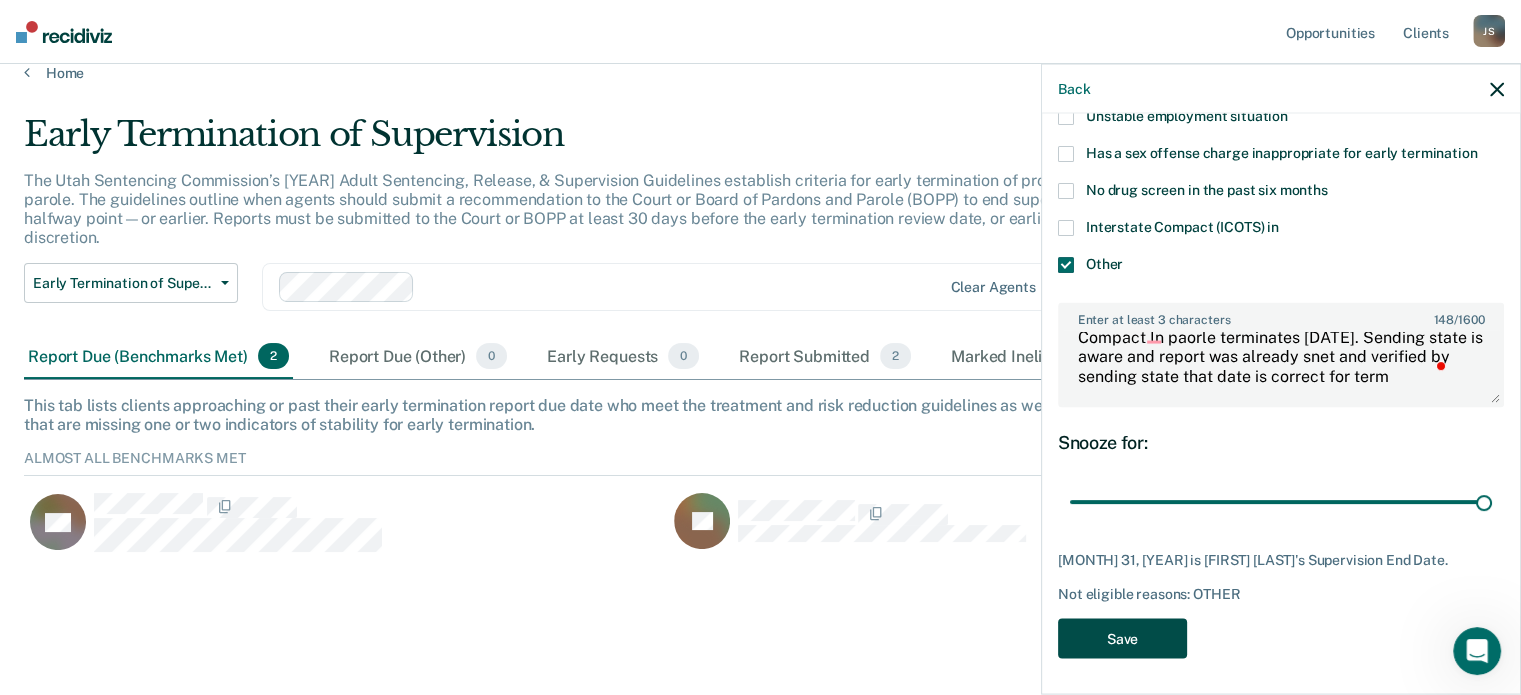 click on "Save" at bounding box center (1122, 638) 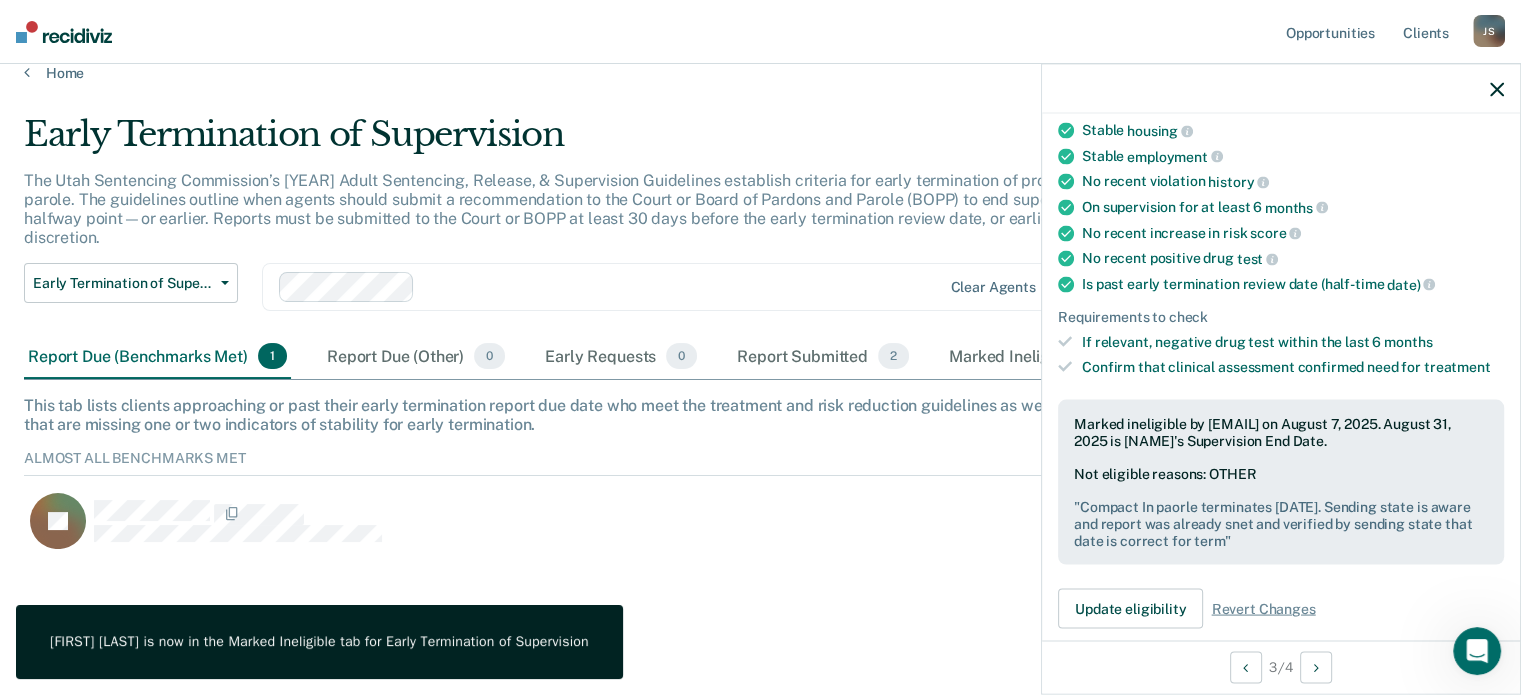 scroll, scrollTop: 205, scrollLeft: 0, axis: vertical 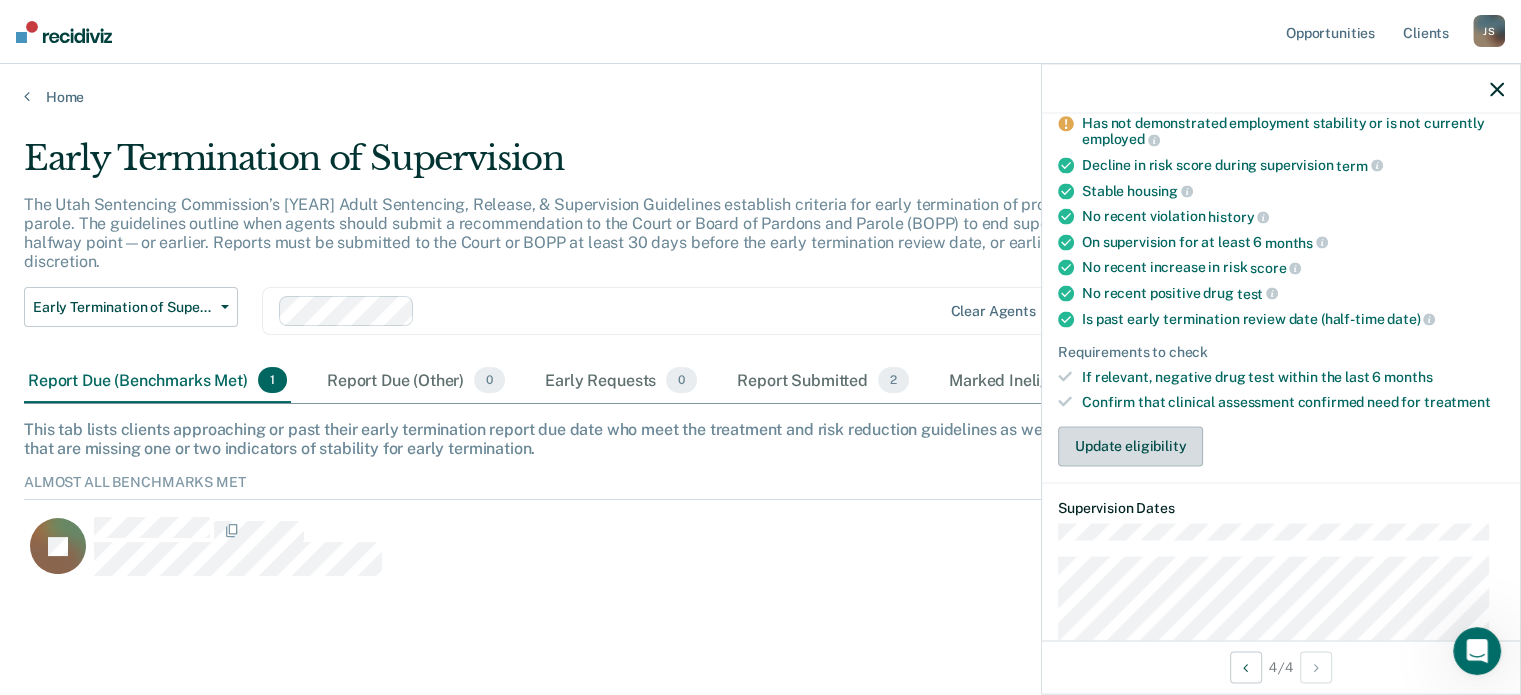 click on "Update eligibility" at bounding box center (1130, 446) 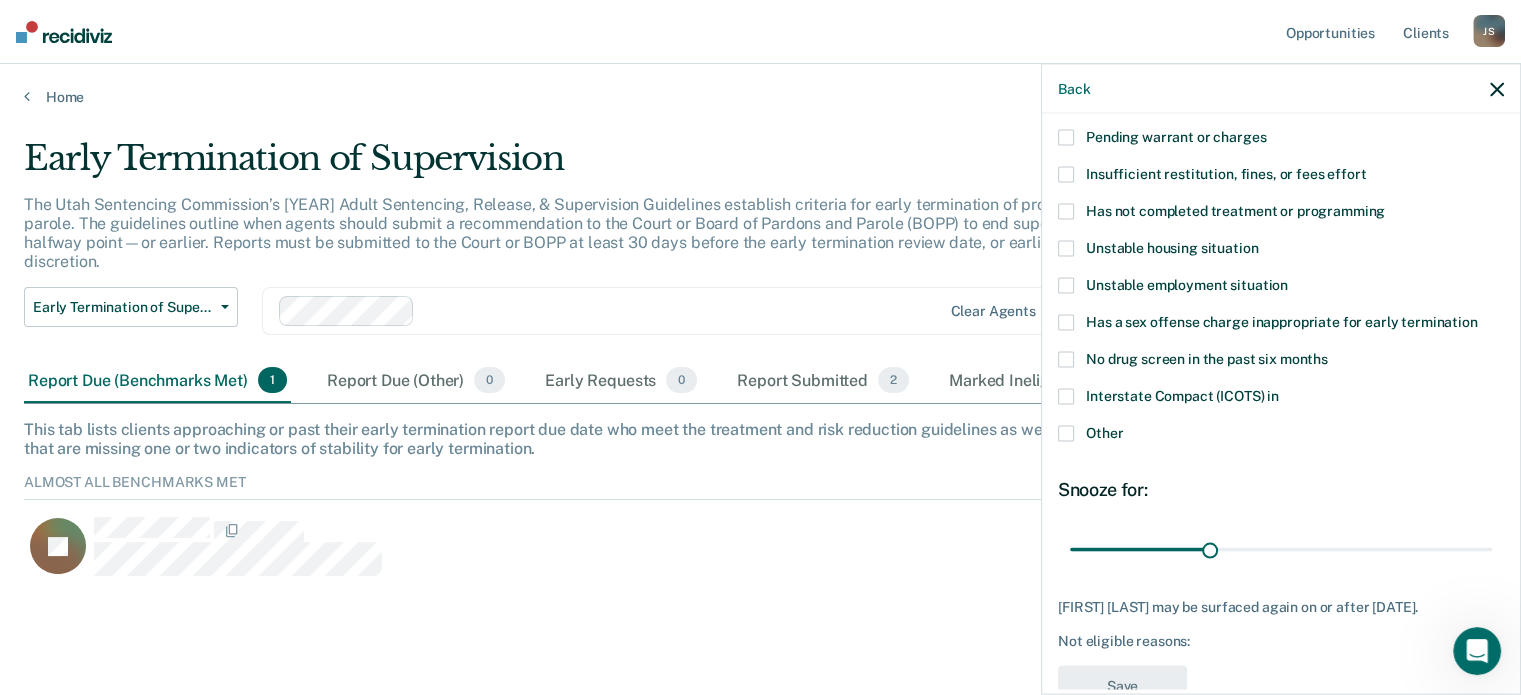 scroll, scrollTop: 103, scrollLeft: 0, axis: vertical 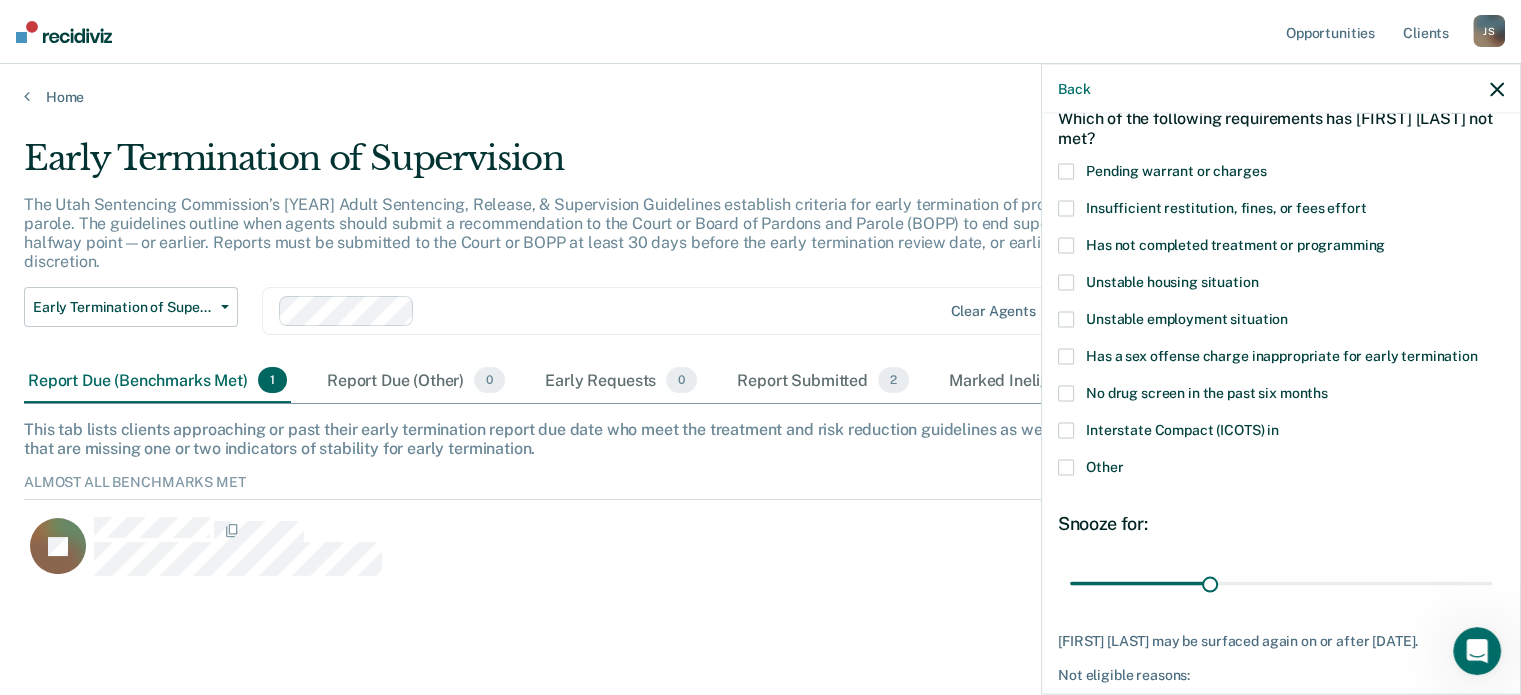 click at bounding box center (1066, 467) 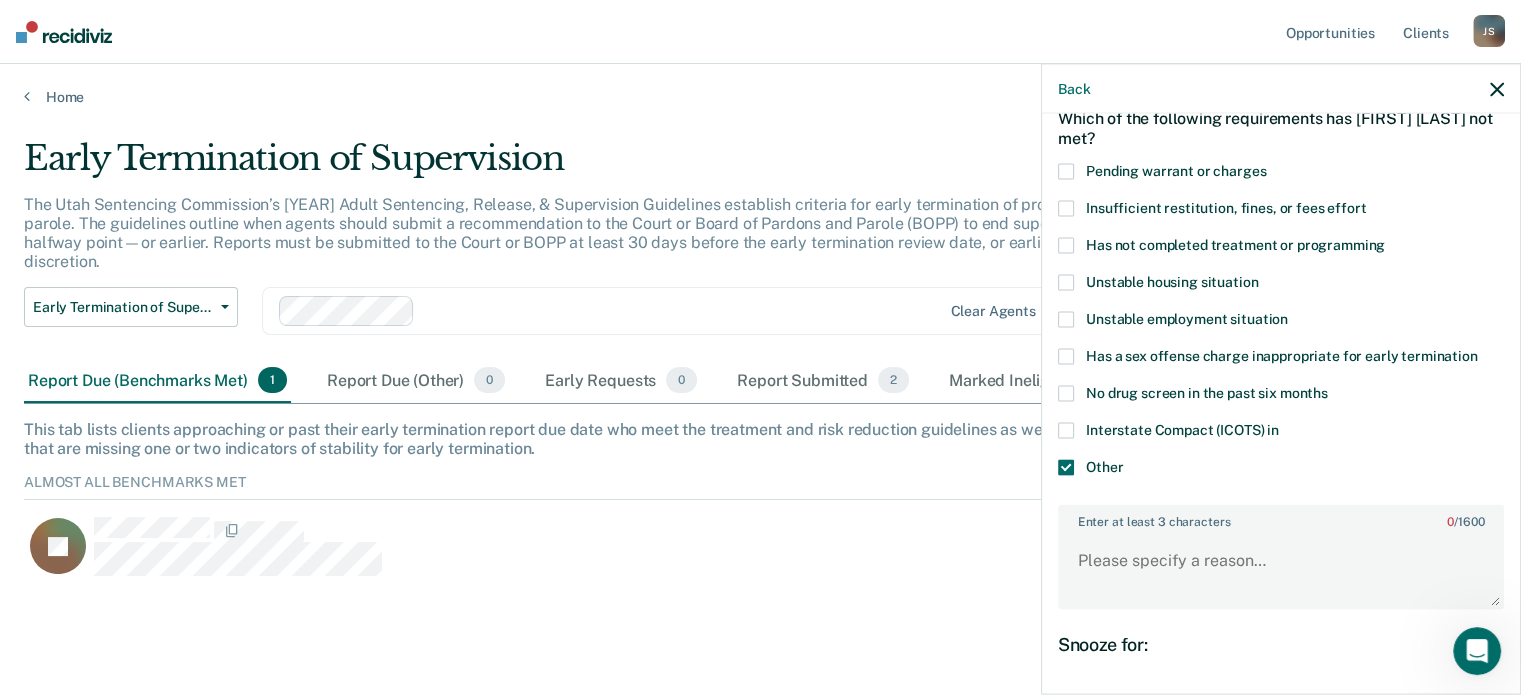 scroll, scrollTop: 303, scrollLeft: 0, axis: vertical 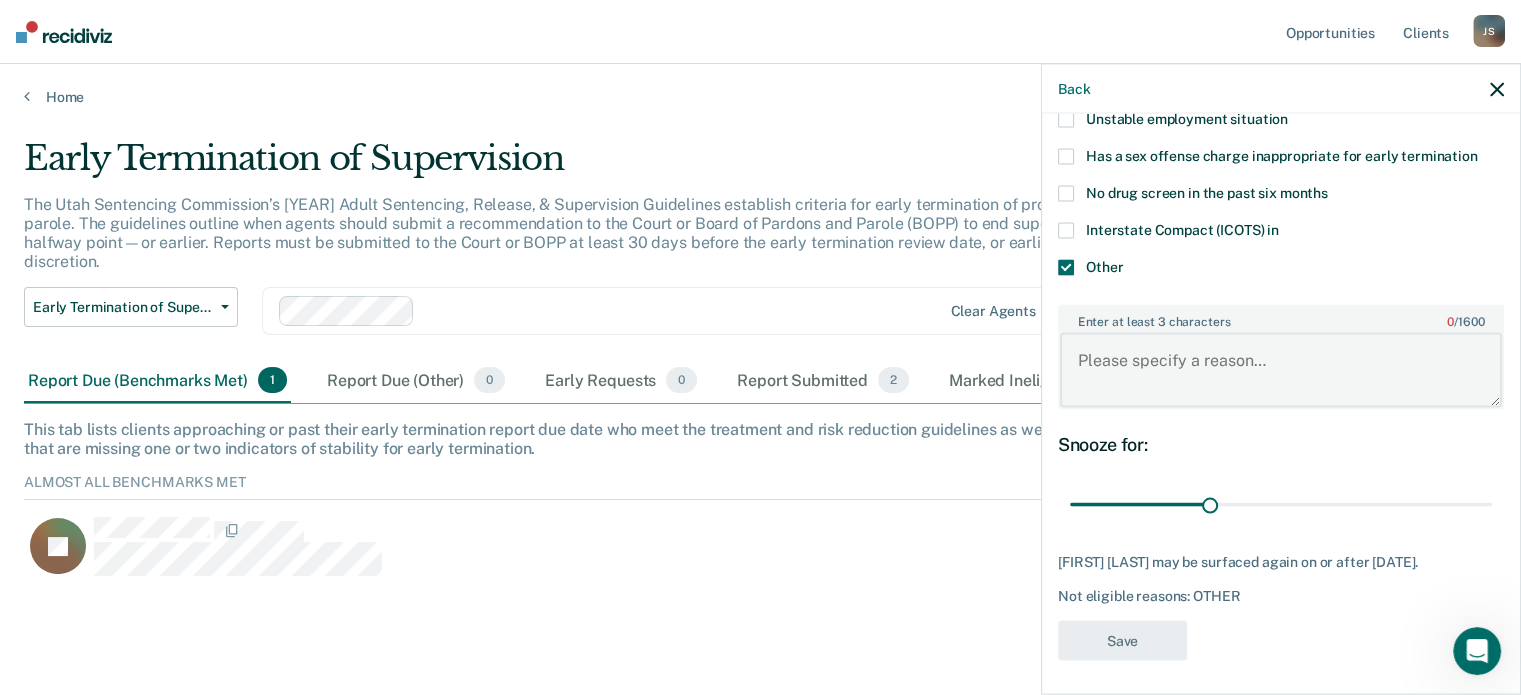 click on "Enter at least 3 characters 0  /  1600" at bounding box center [1281, 370] 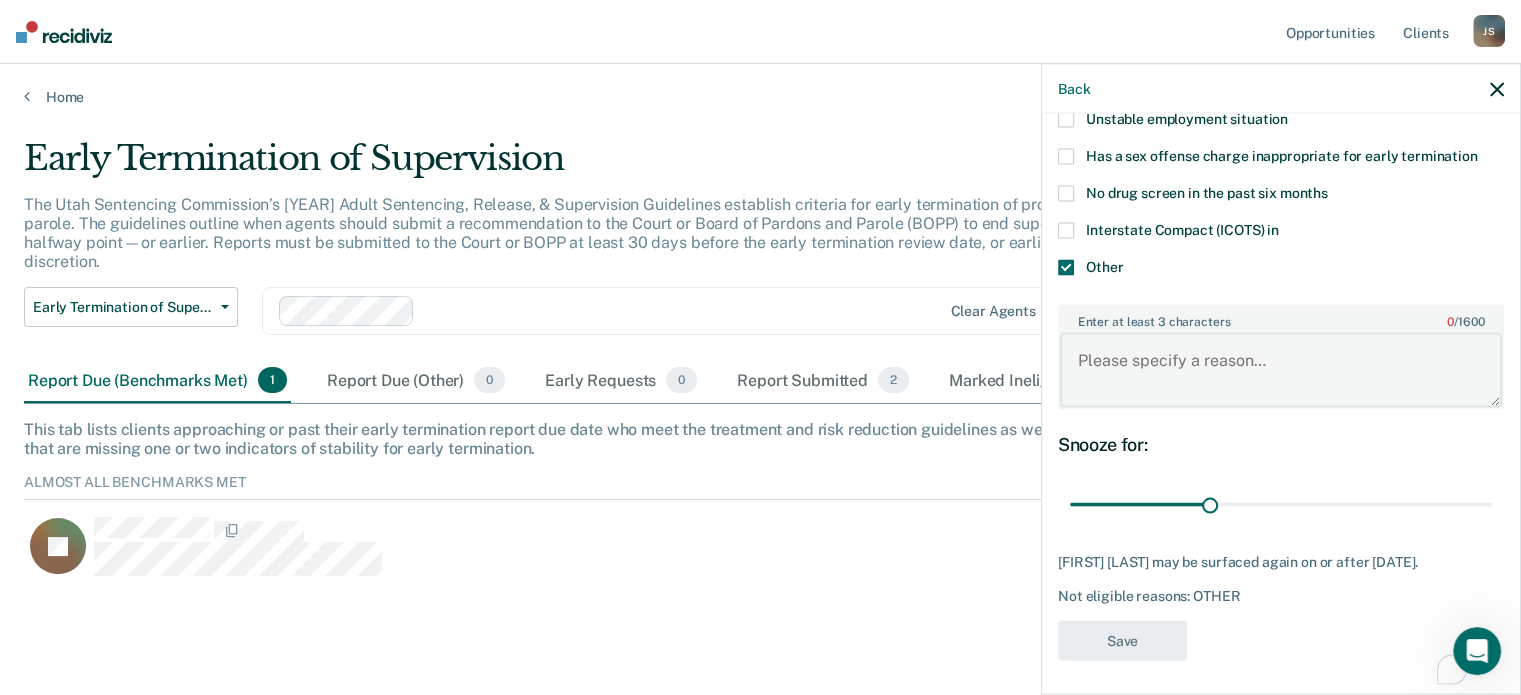 scroll, scrollTop: 303, scrollLeft: 0, axis: vertical 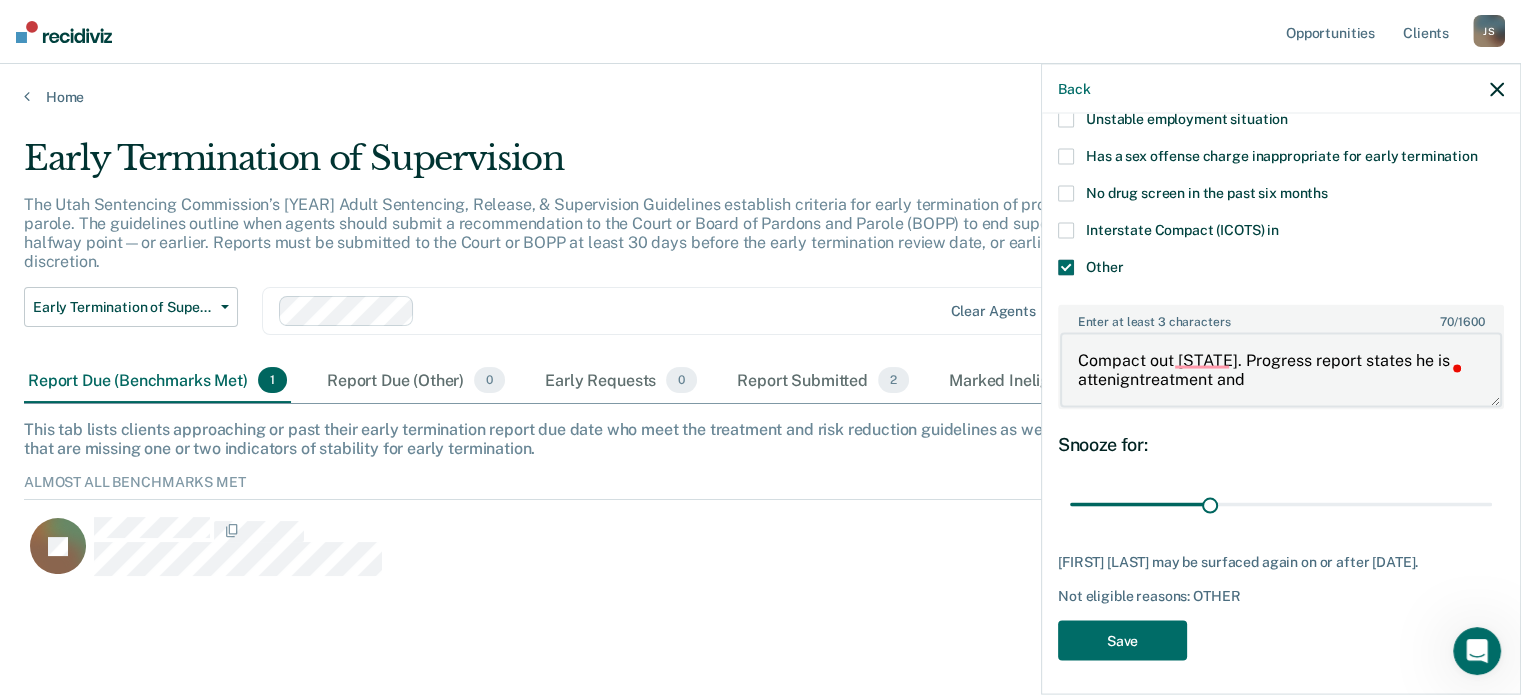 click on "Compact out [STATE]. Progress report states he is attenigntreatment and" at bounding box center [1281, 370] 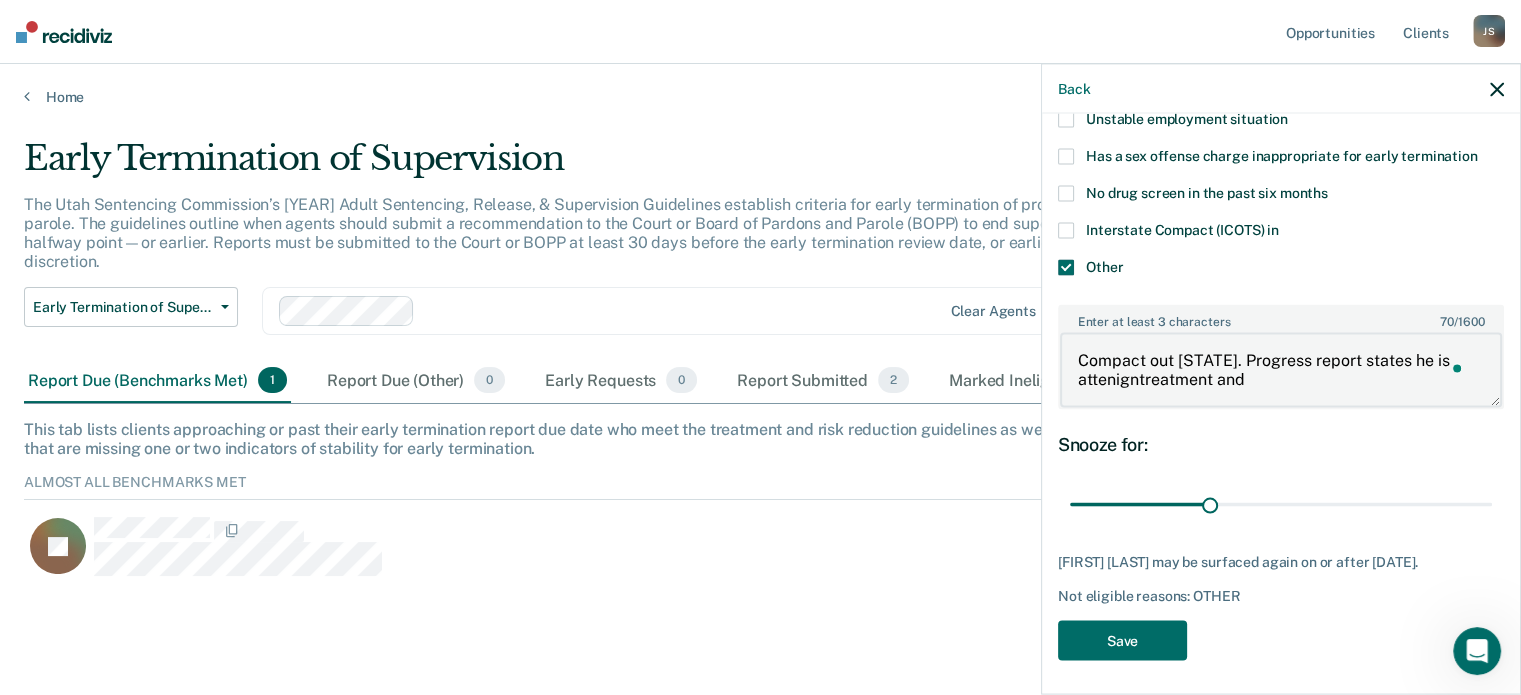 click on "Compact out [STATE]. Progress report states he is attenigntreatment and" at bounding box center (1281, 370) 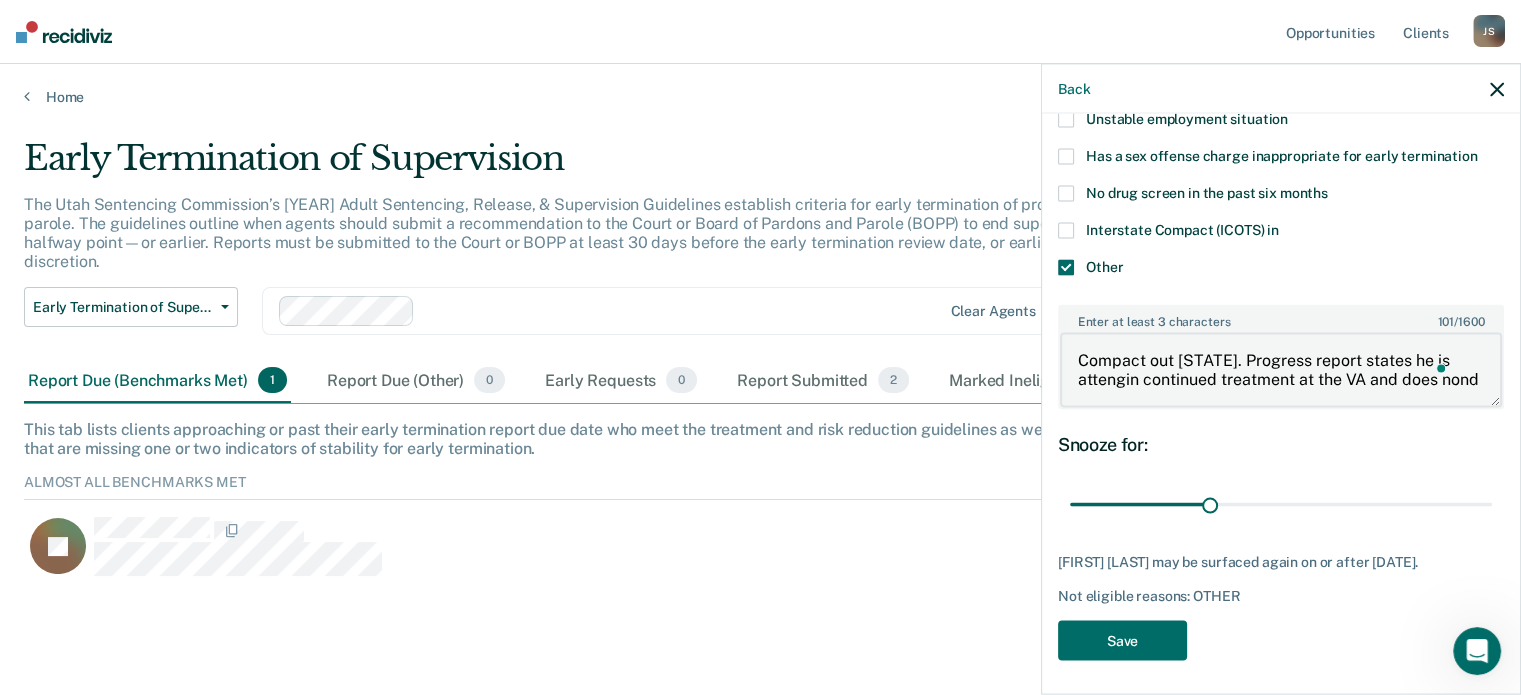 scroll, scrollTop: 4, scrollLeft: 0, axis: vertical 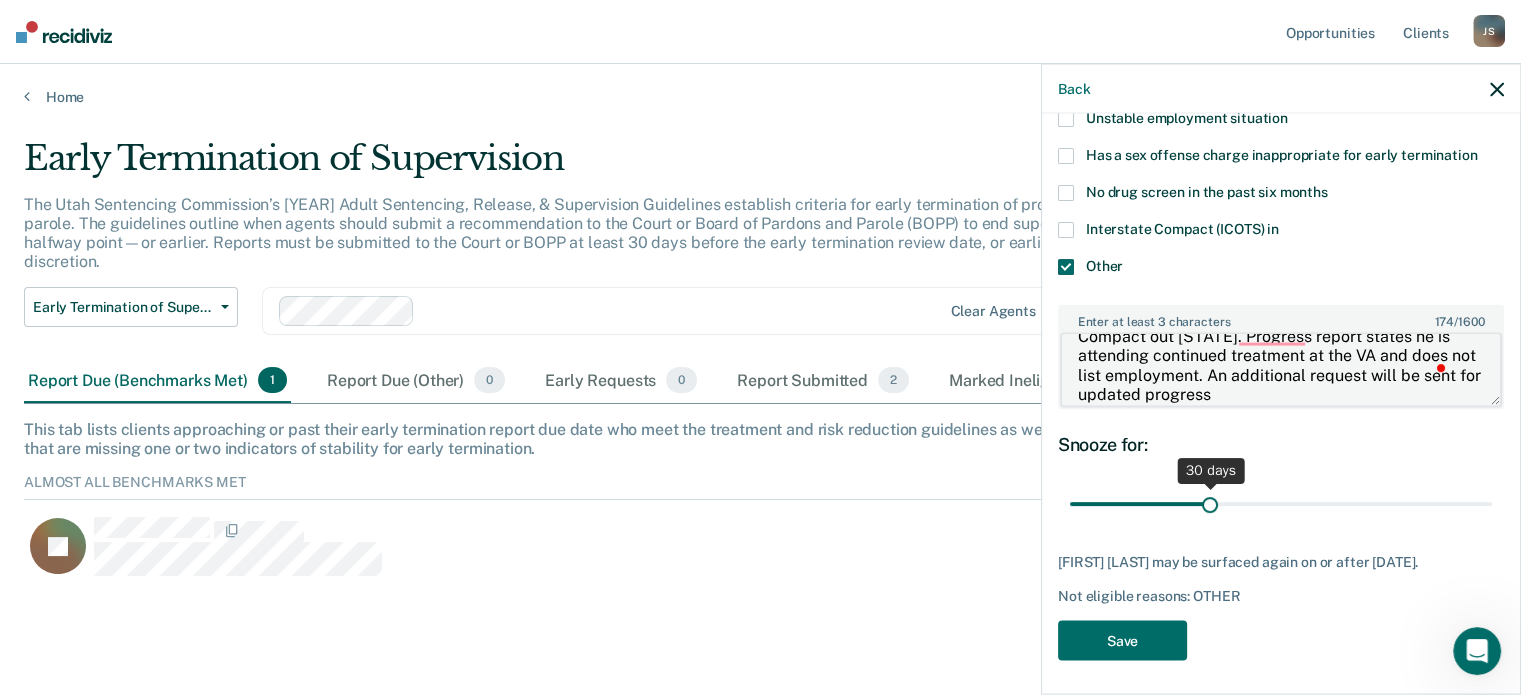 type on "Compact out [STATE]. Progress report states he is attending continued treatment at the VA and does not list employment. An additional request will be sent for updated progress" 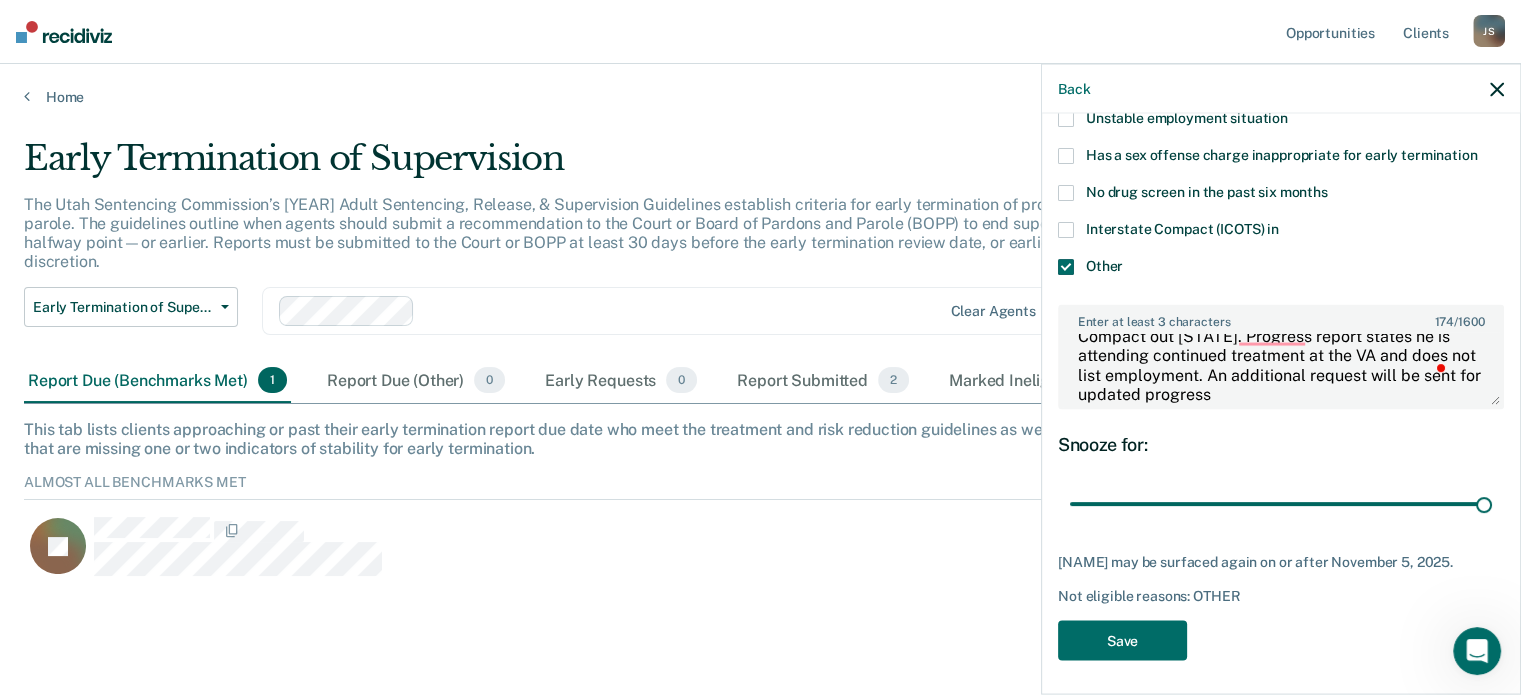 drag, startPoint x: 1281, startPoint y: 508, endPoint x: 1497, endPoint y: 501, distance: 216.1134 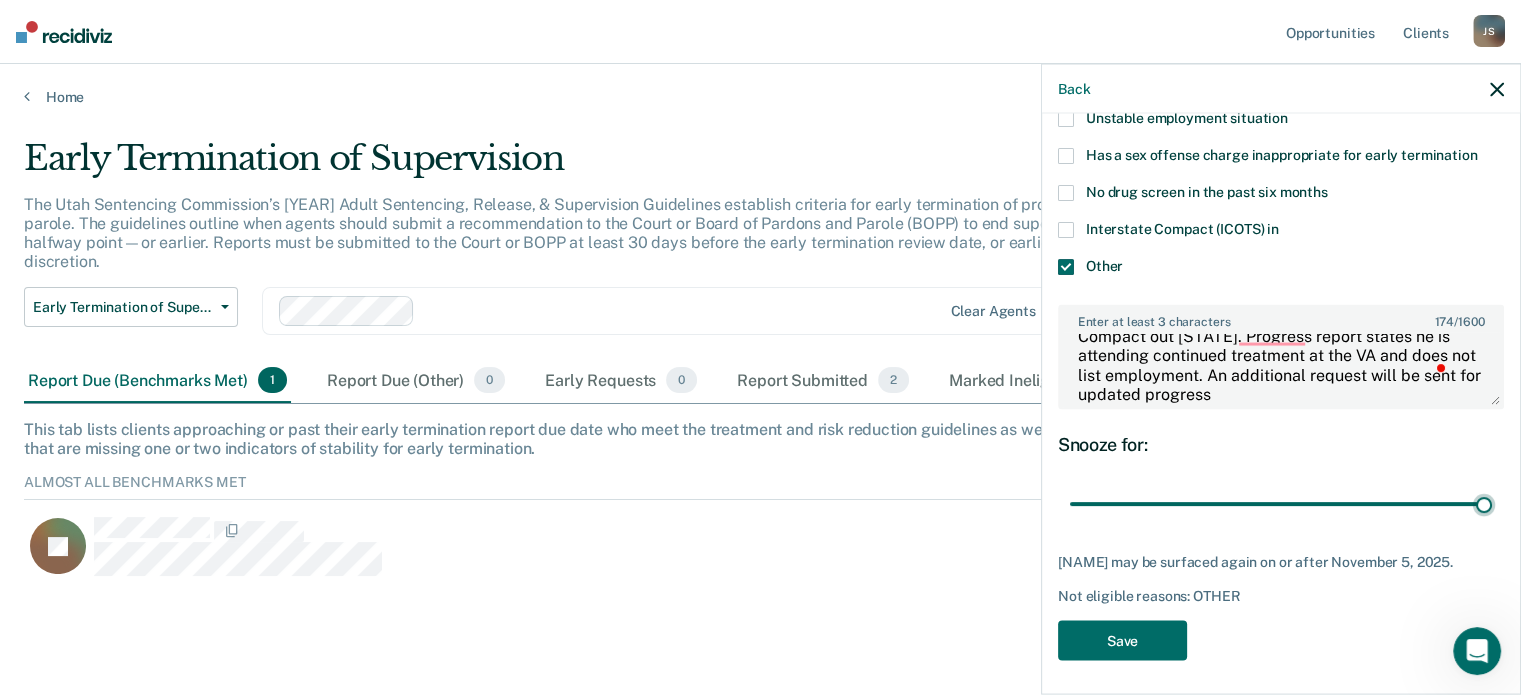 type on "90" 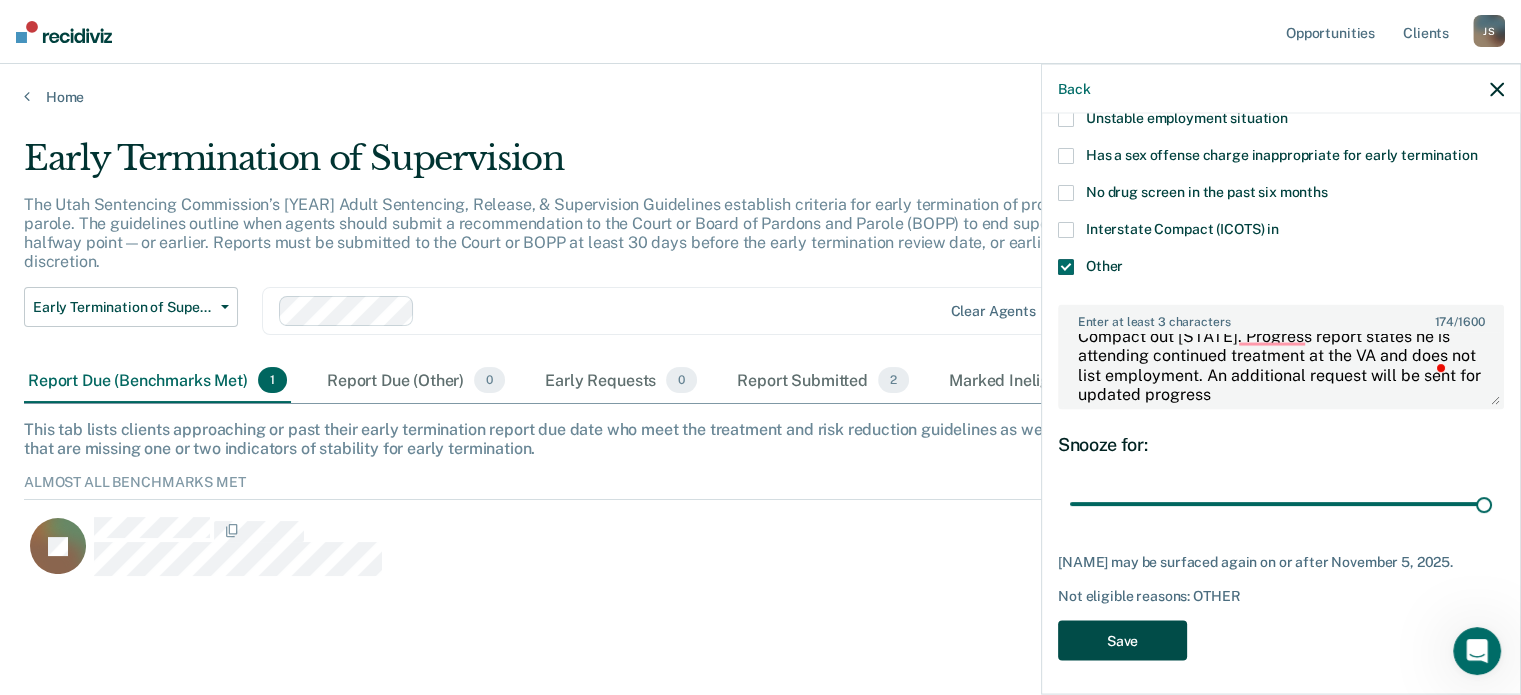 click on "Save" at bounding box center (1122, 640) 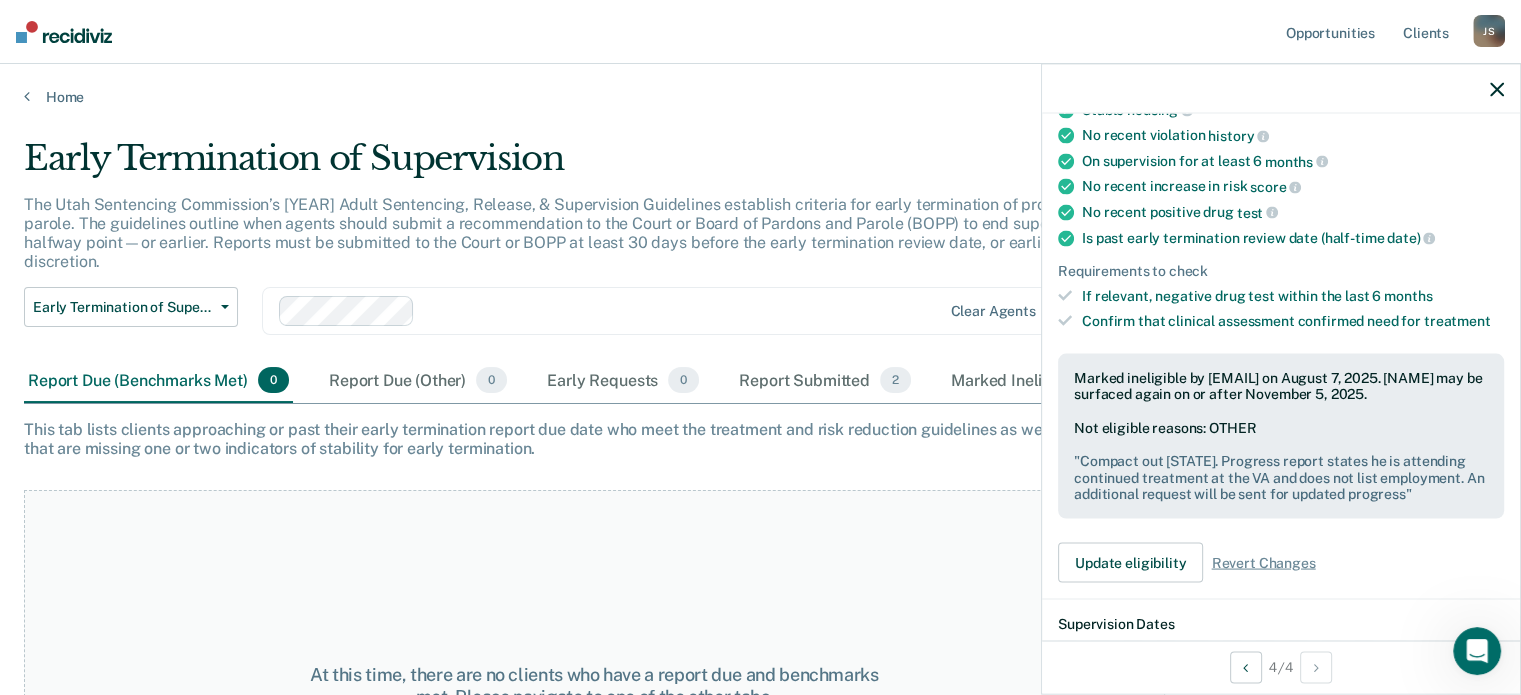 click 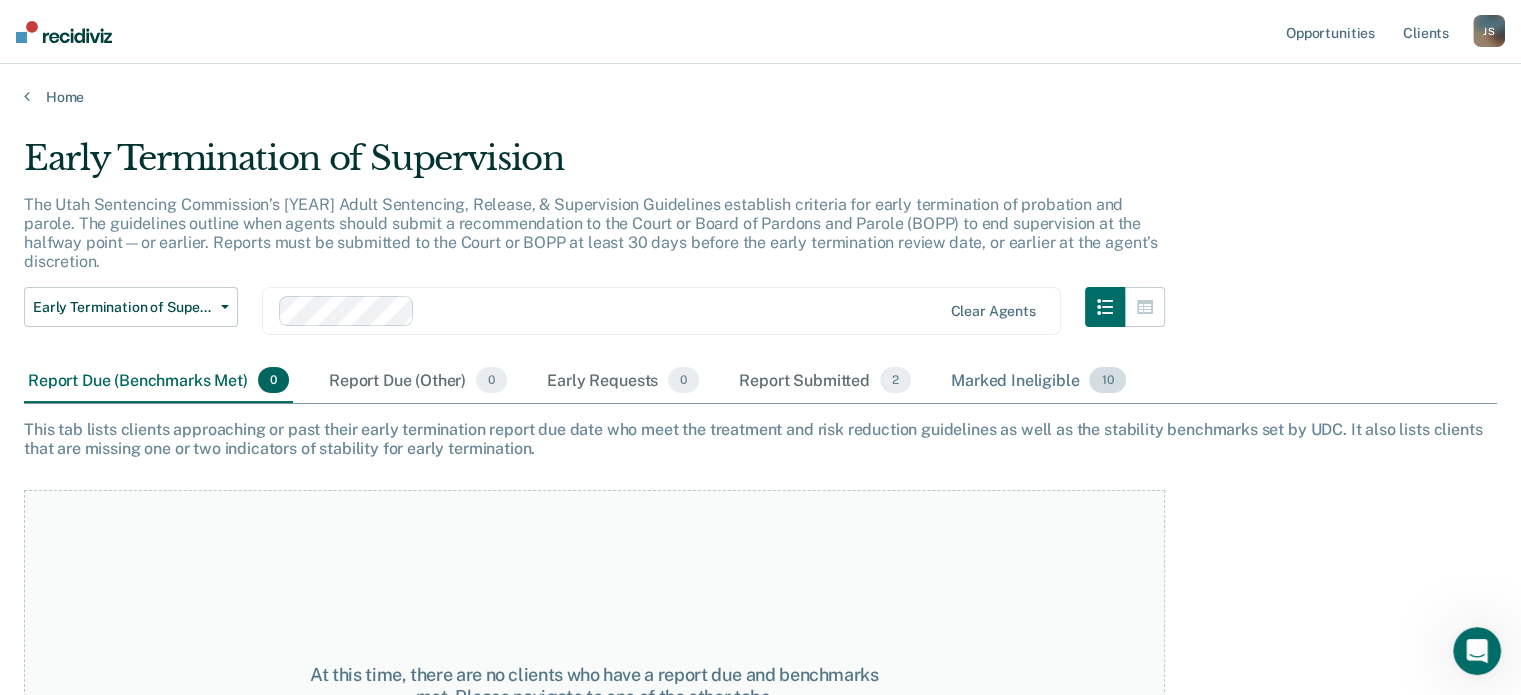 click on "Marked Ineligible 10" at bounding box center [1038, 381] 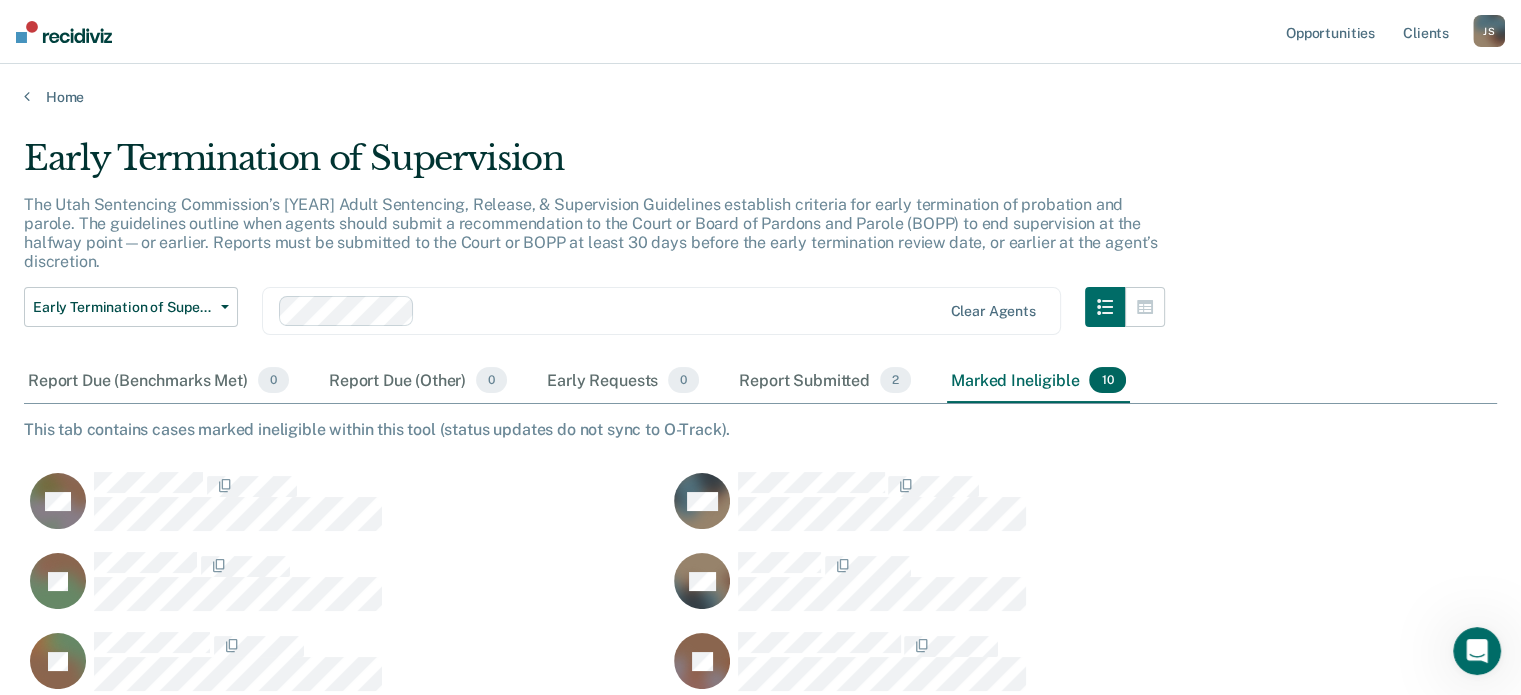scroll, scrollTop: 16, scrollLeft: 16, axis: both 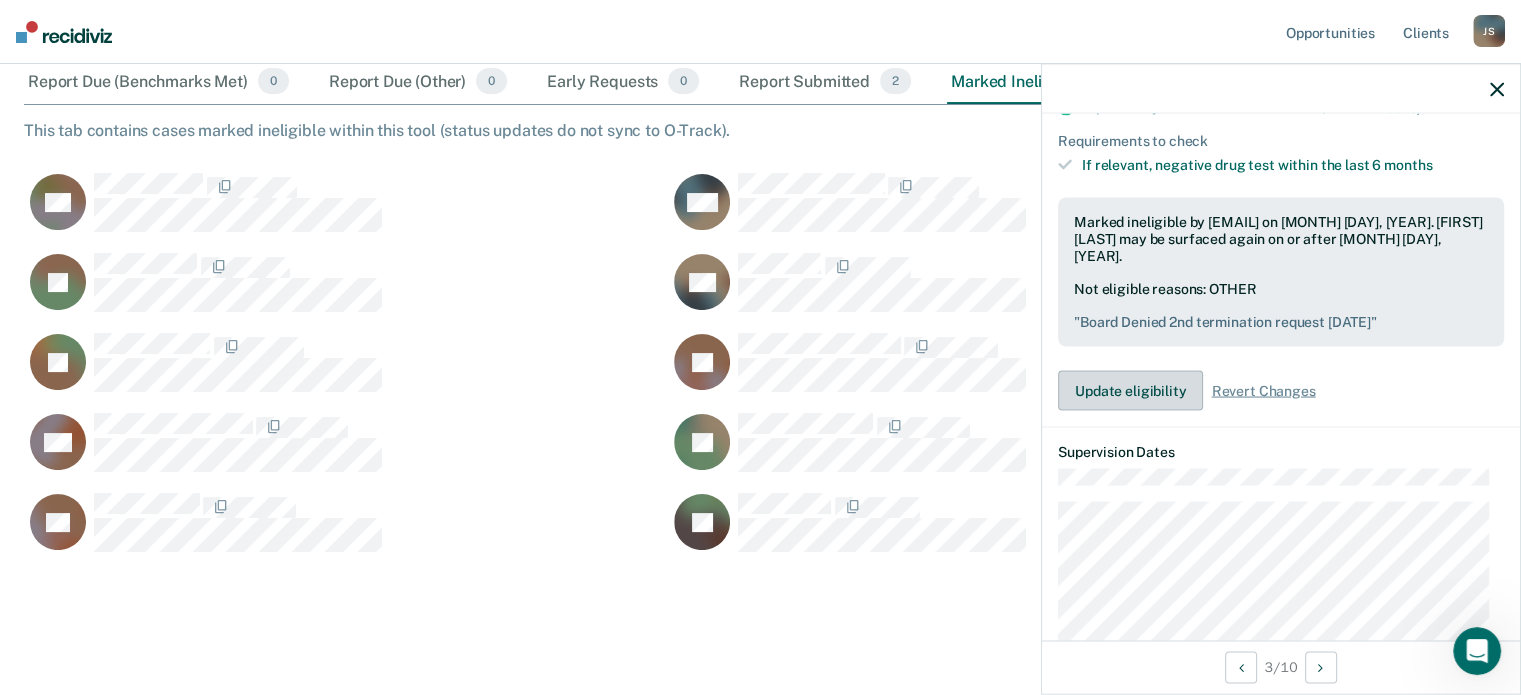 click on "Update eligibility" at bounding box center [1130, 391] 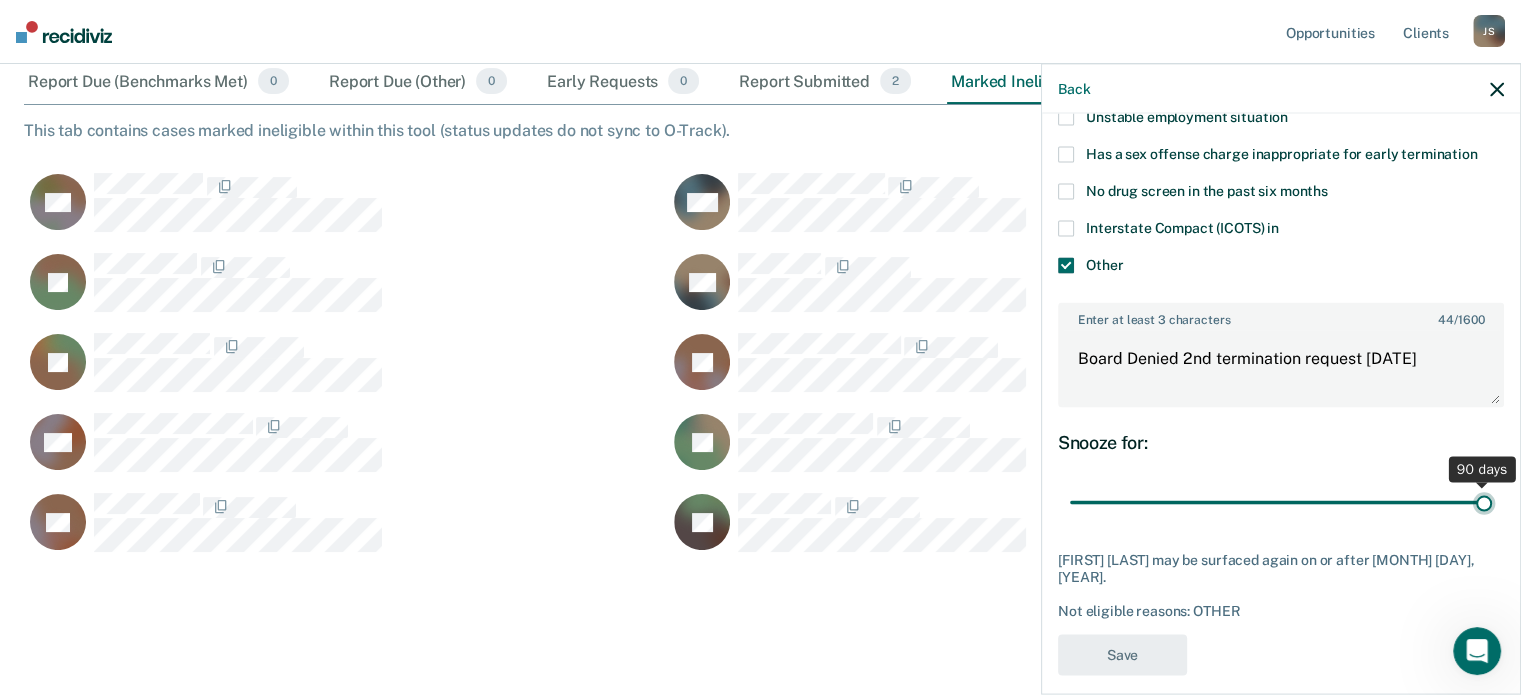 click at bounding box center (1281, 502) 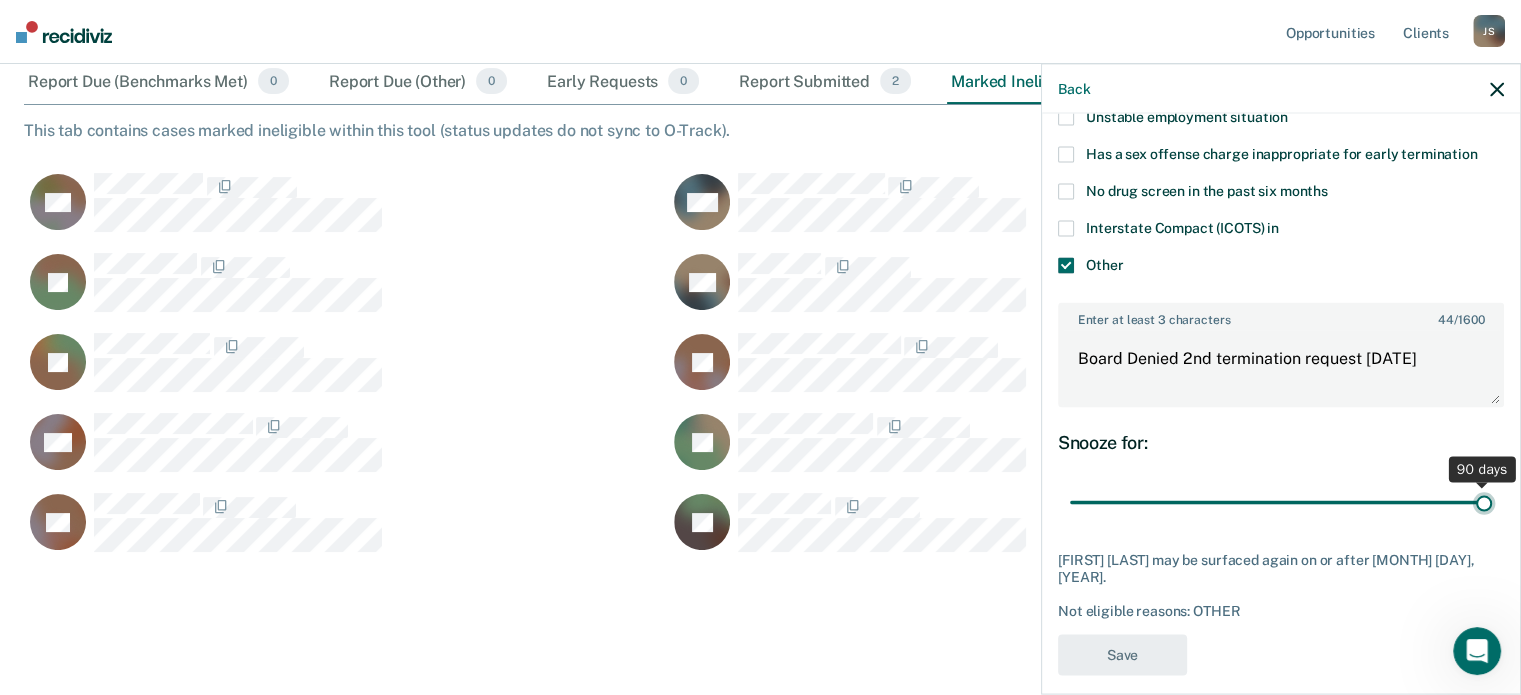 click at bounding box center (1281, 502) 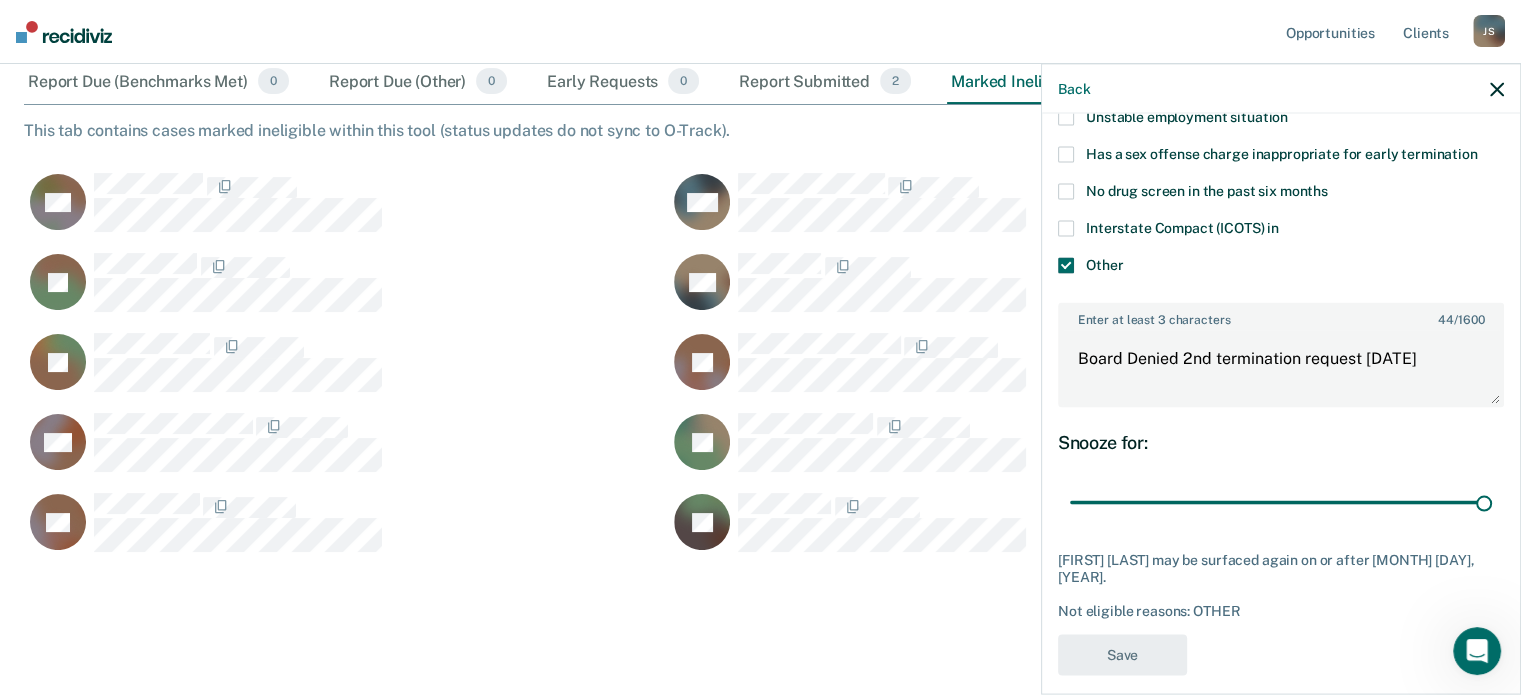 click on "NF" at bounding box center [346, 212] 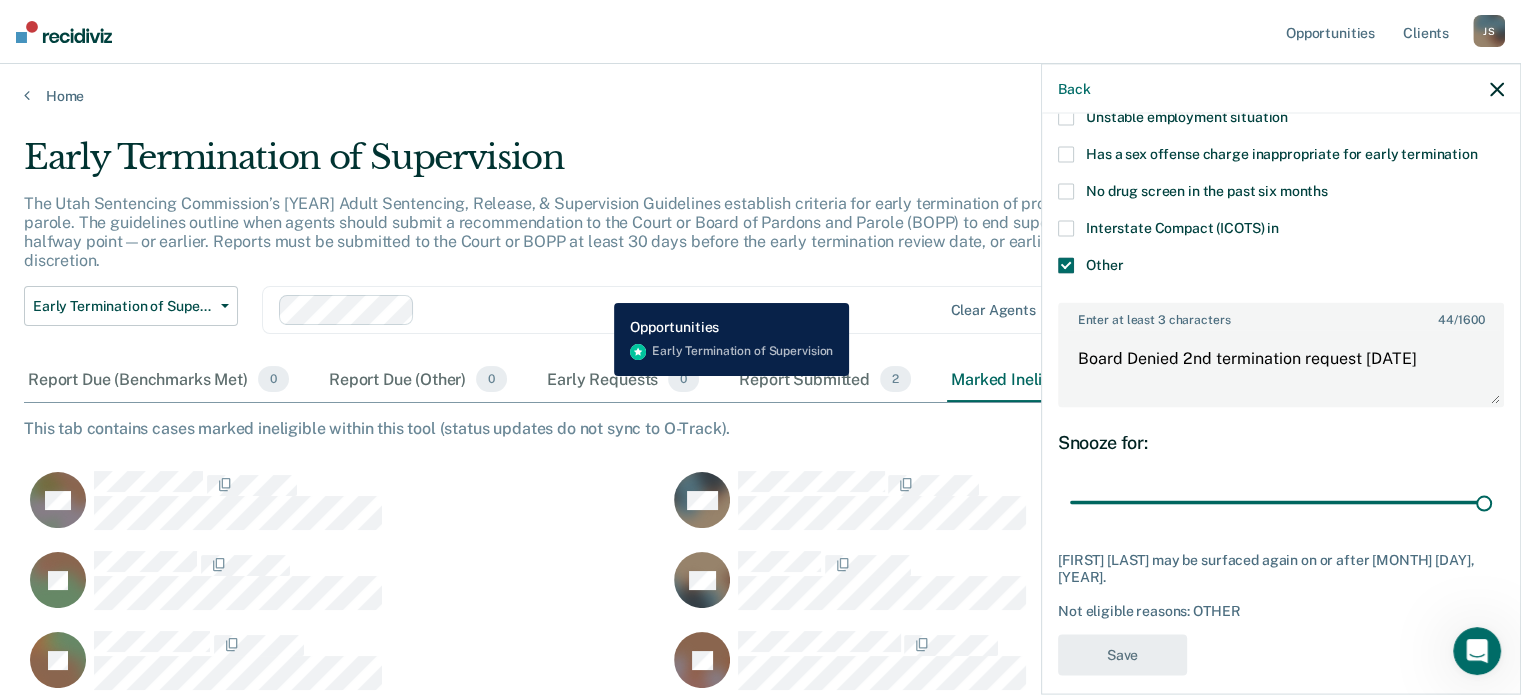 scroll, scrollTop: 0, scrollLeft: 0, axis: both 